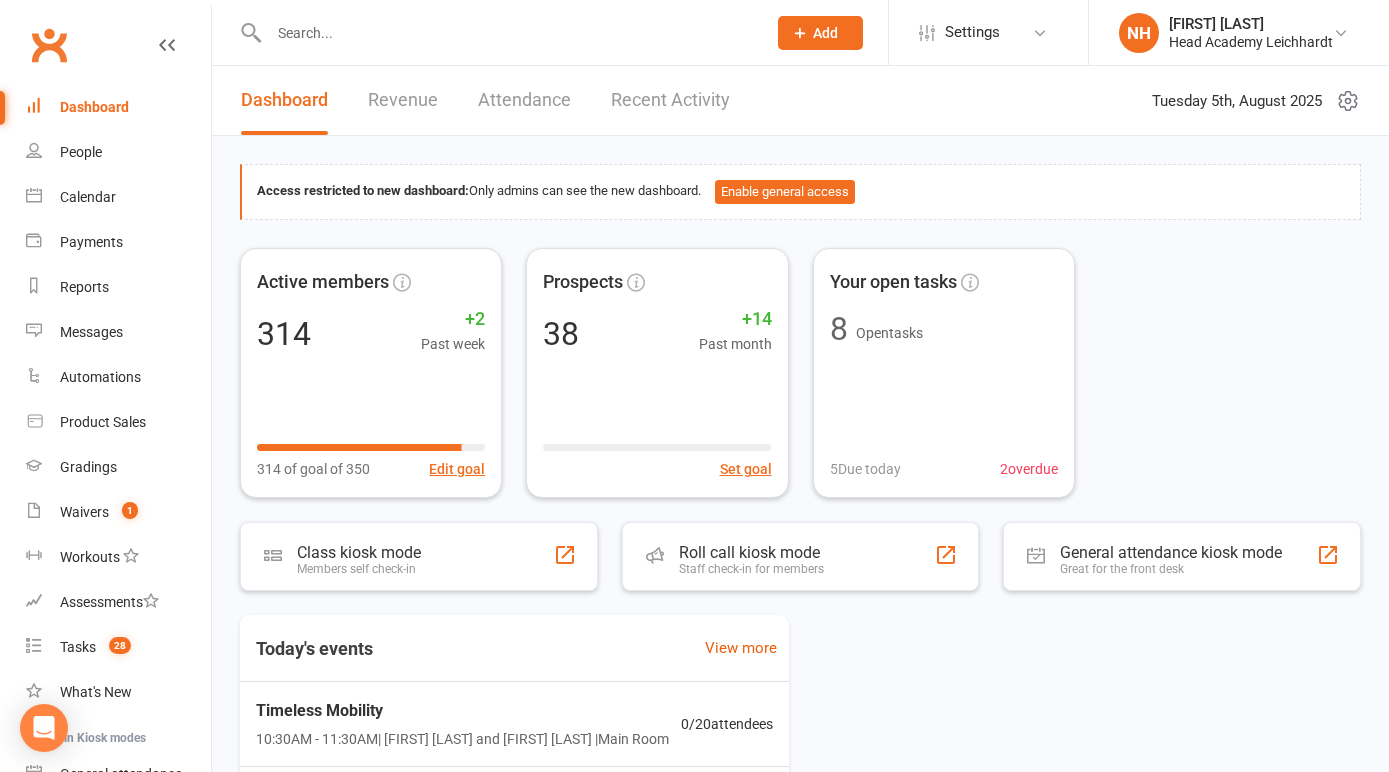 scroll, scrollTop: 0, scrollLeft: 0, axis: both 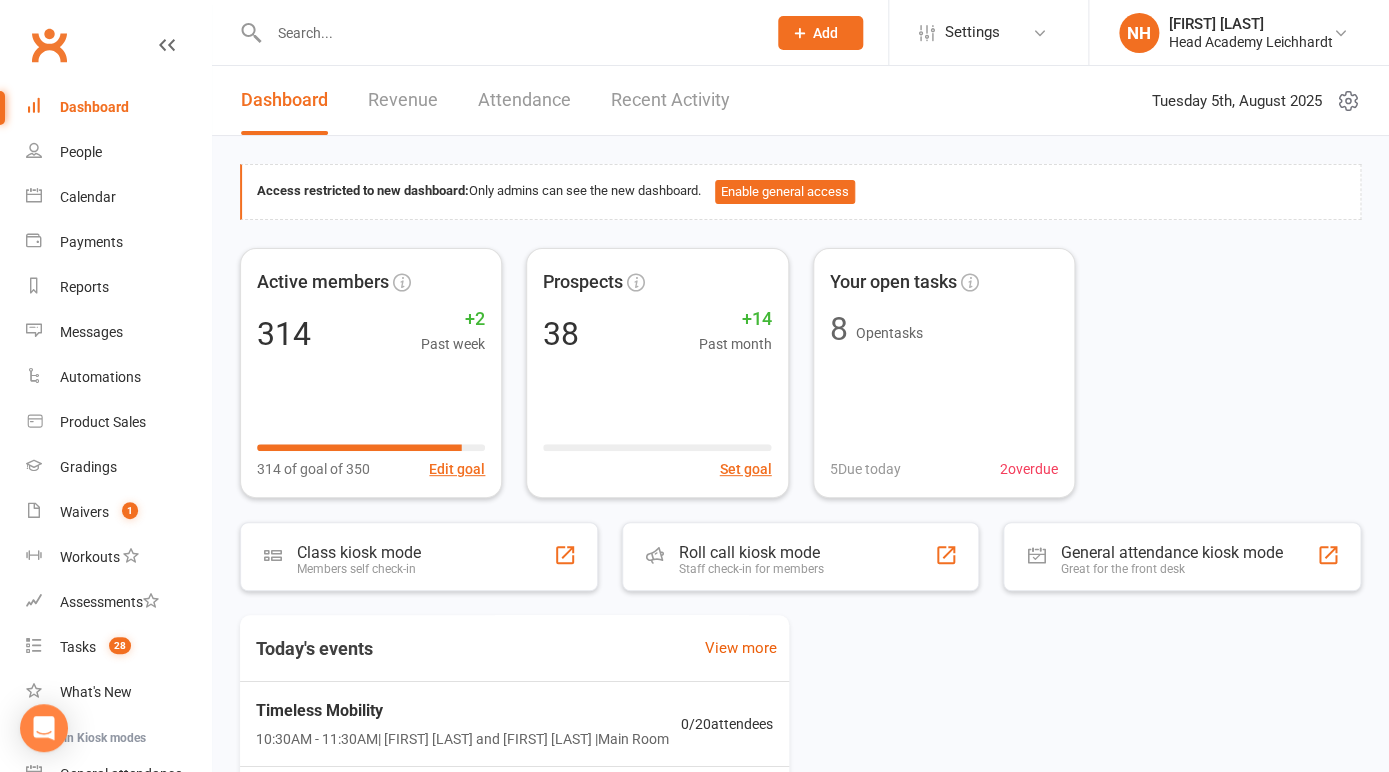 click at bounding box center (507, 33) 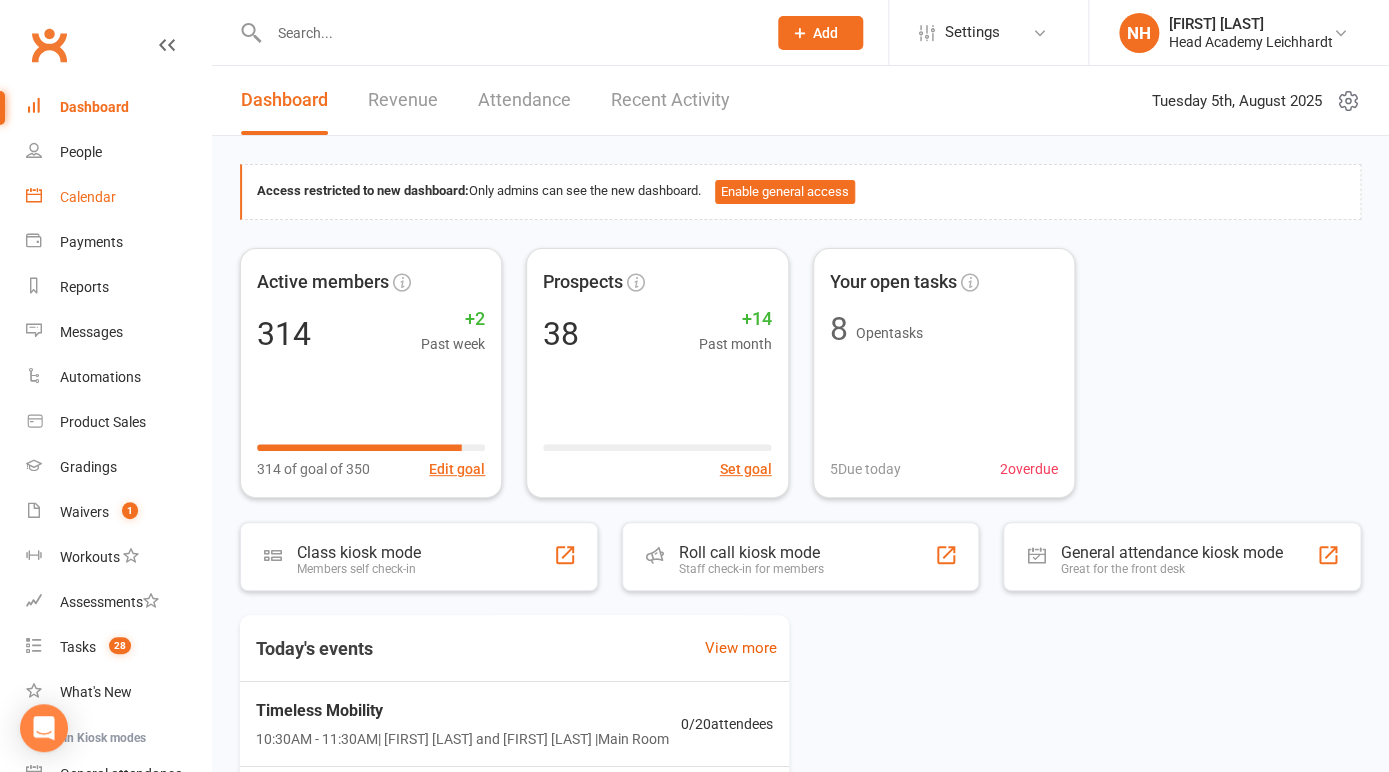 click on "Calendar" at bounding box center [88, 197] 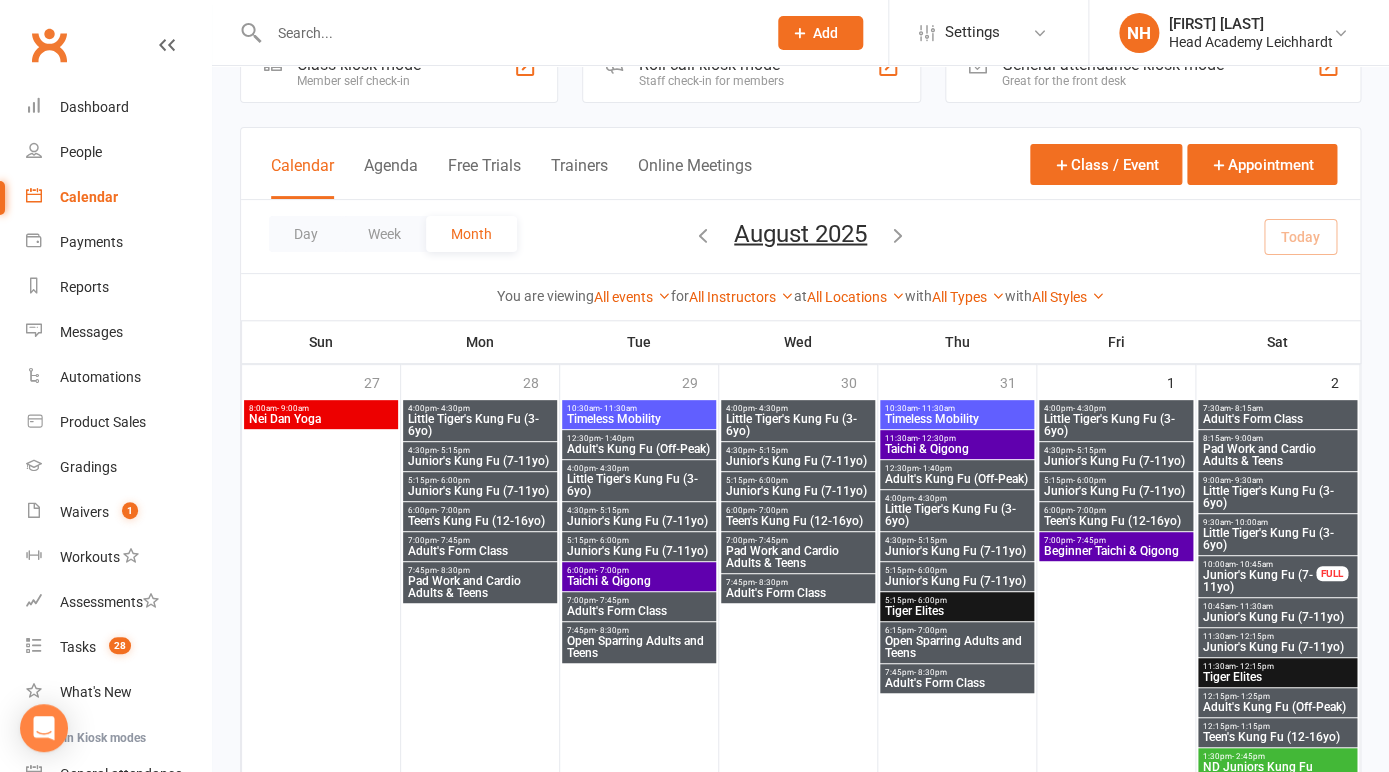 scroll, scrollTop: 39, scrollLeft: 0, axis: vertical 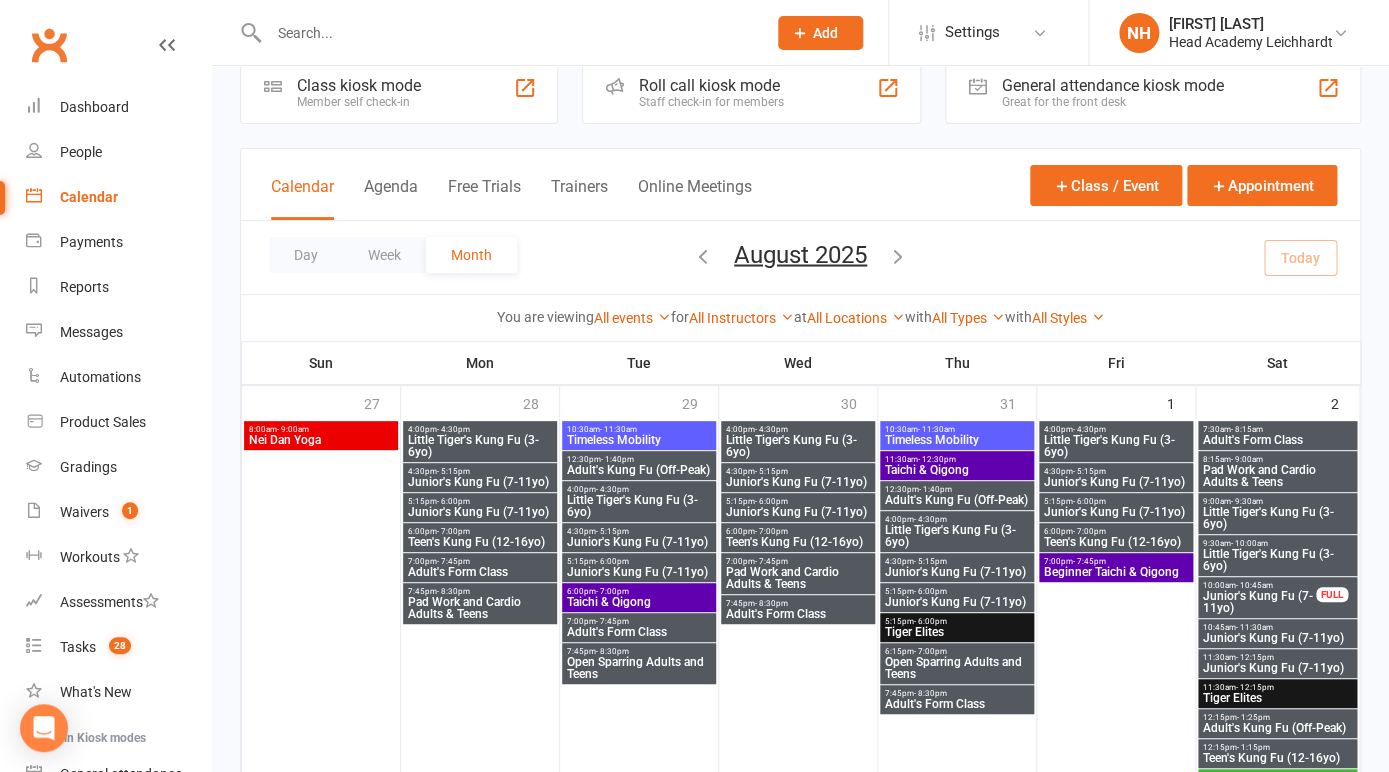 click on "Little Tiger's Kung Fu (3-6yo)" at bounding box center [639, 506] 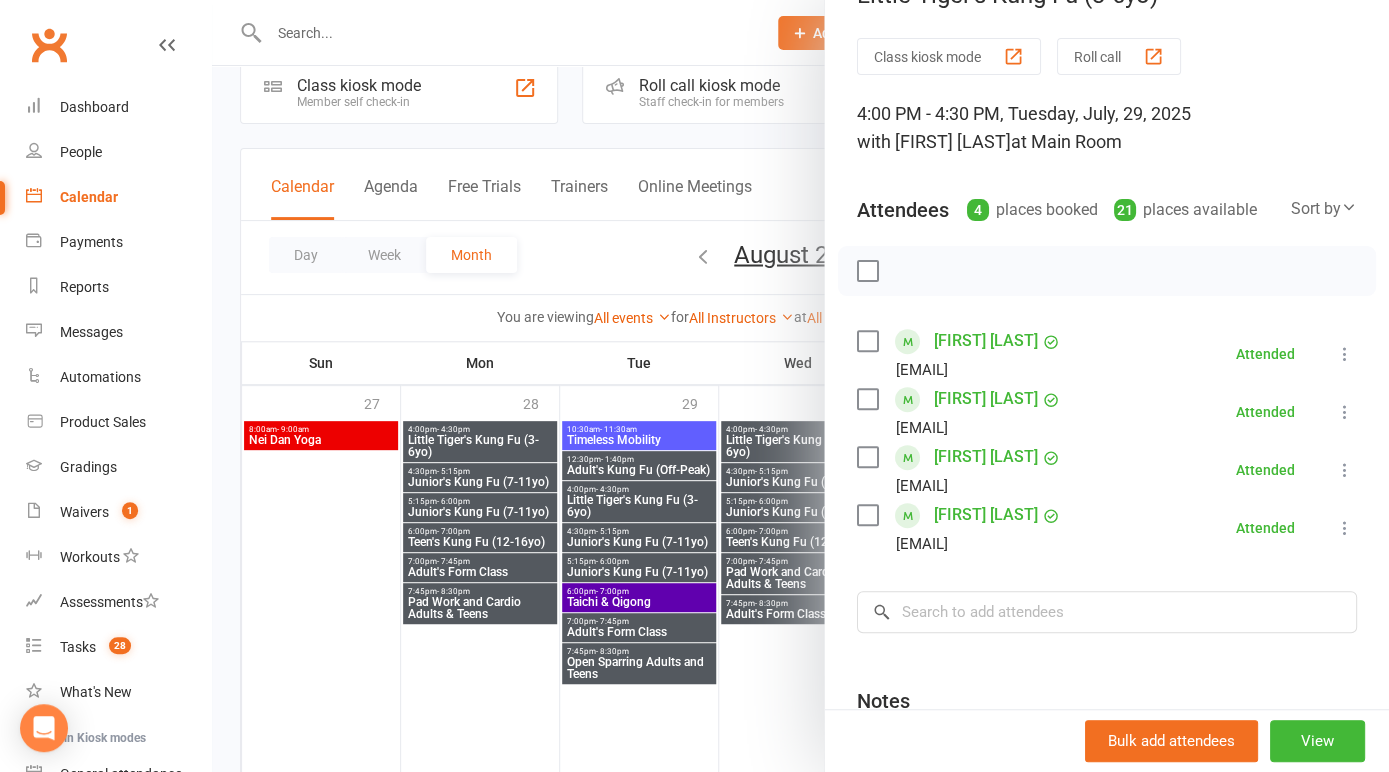 scroll, scrollTop: 39, scrollLeft: 0, axis: vertical 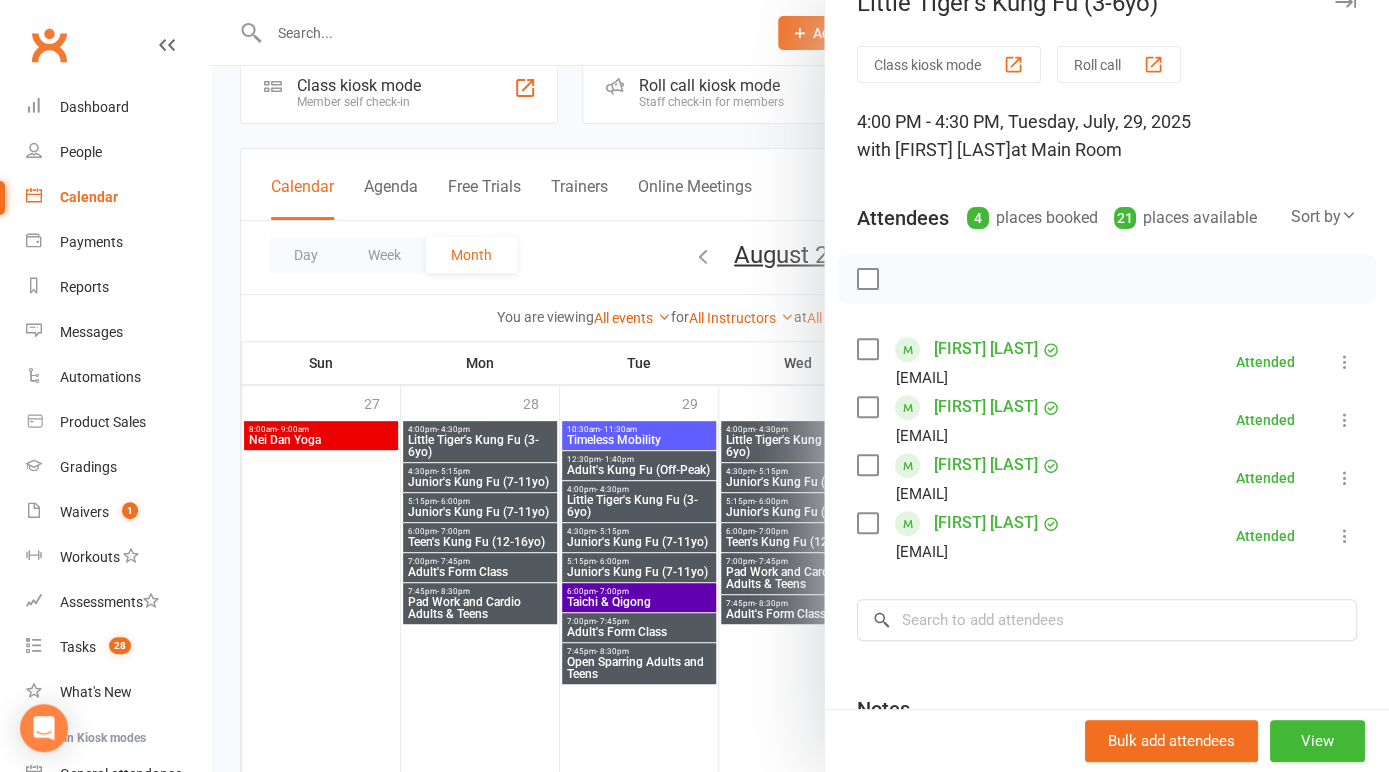 click at bounding box center [800, 386] 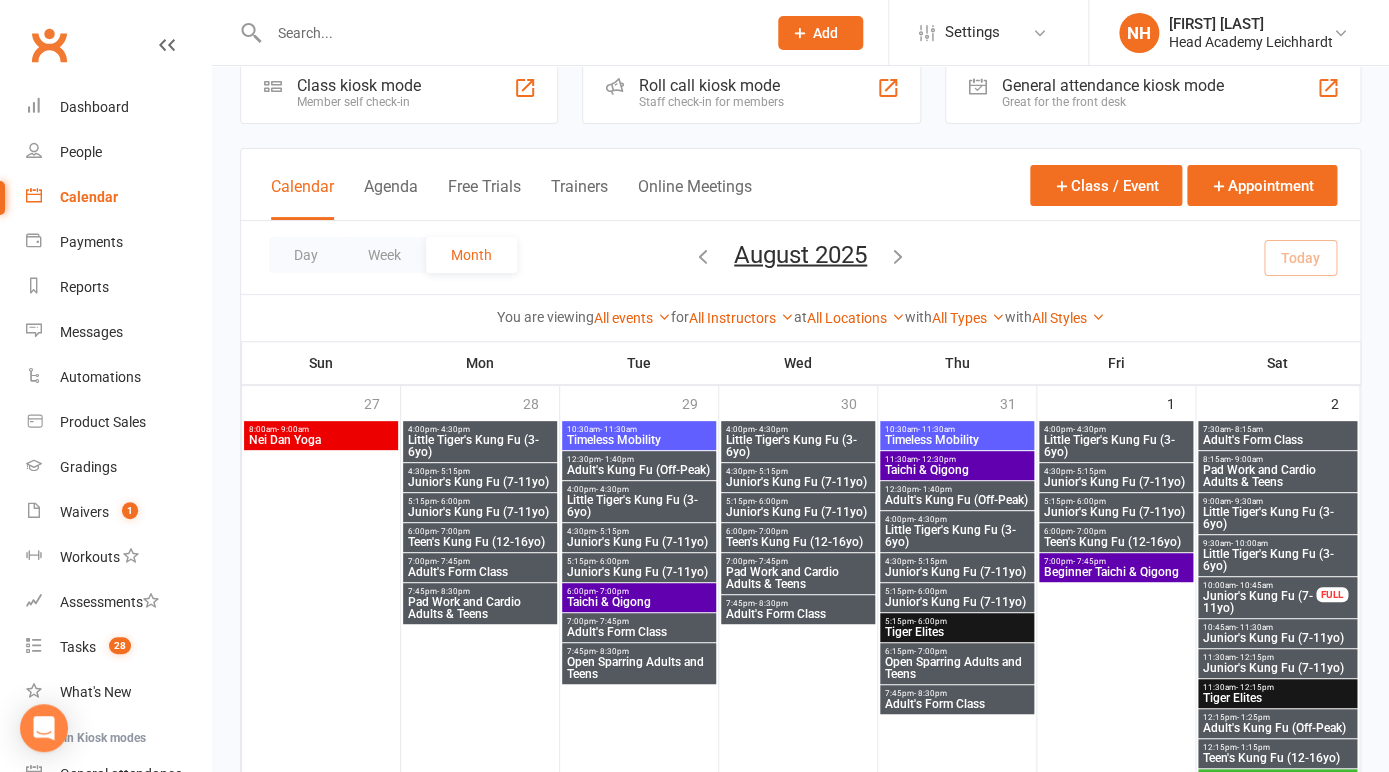 click at bounding box center [703, 255] 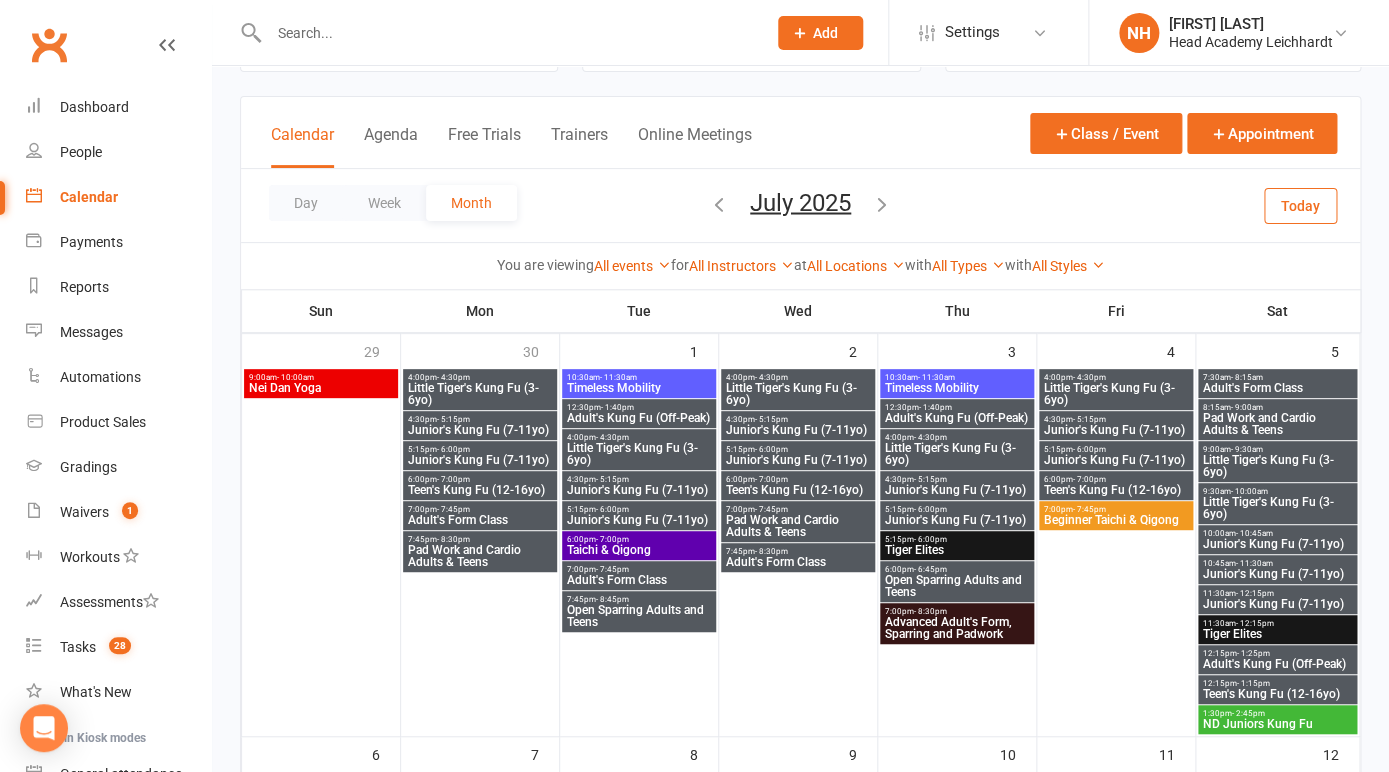 scroll, scrollTop: 89, scrollLeft: 0, axis: vertical 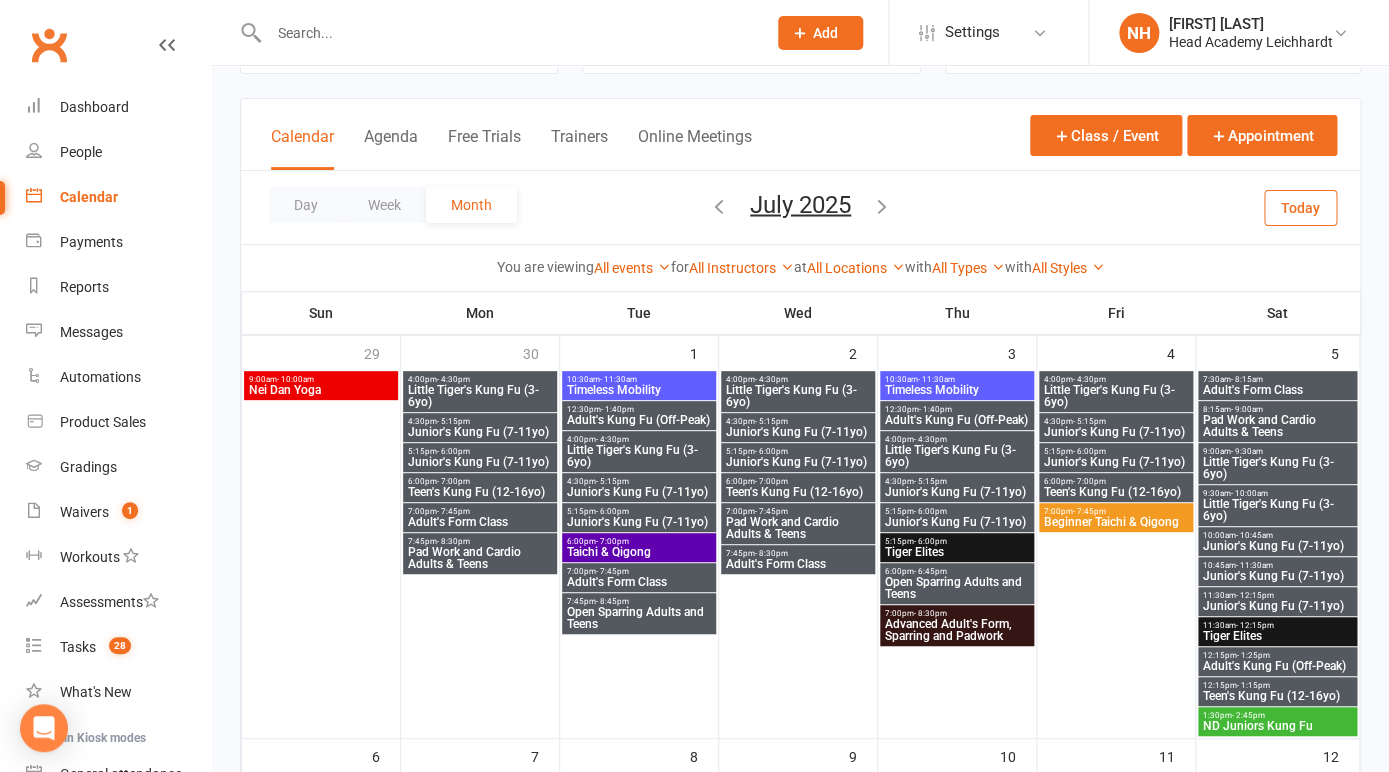 click on "Little Tiger's Kung Fu (3-6yo)" at bounding box center (639, 456) 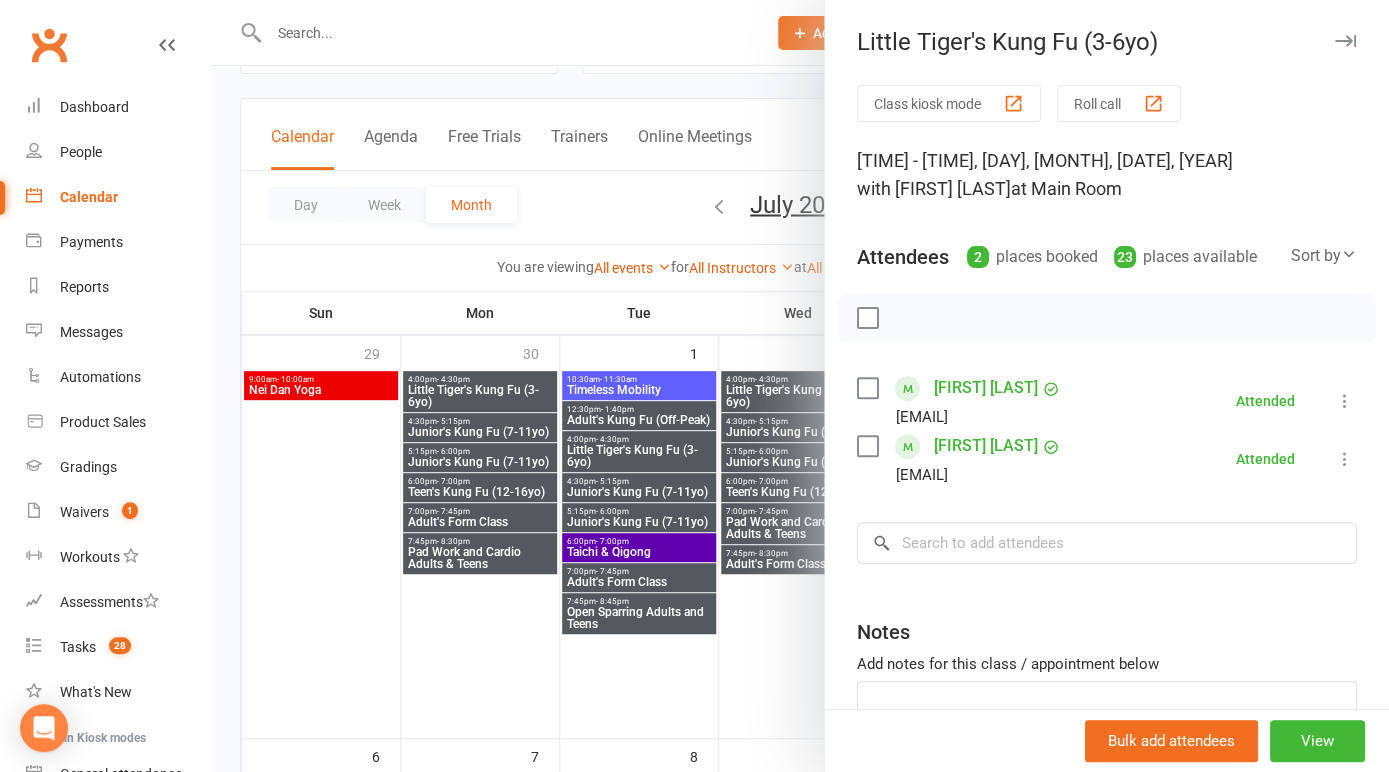 click at bounding box center [800, 386] 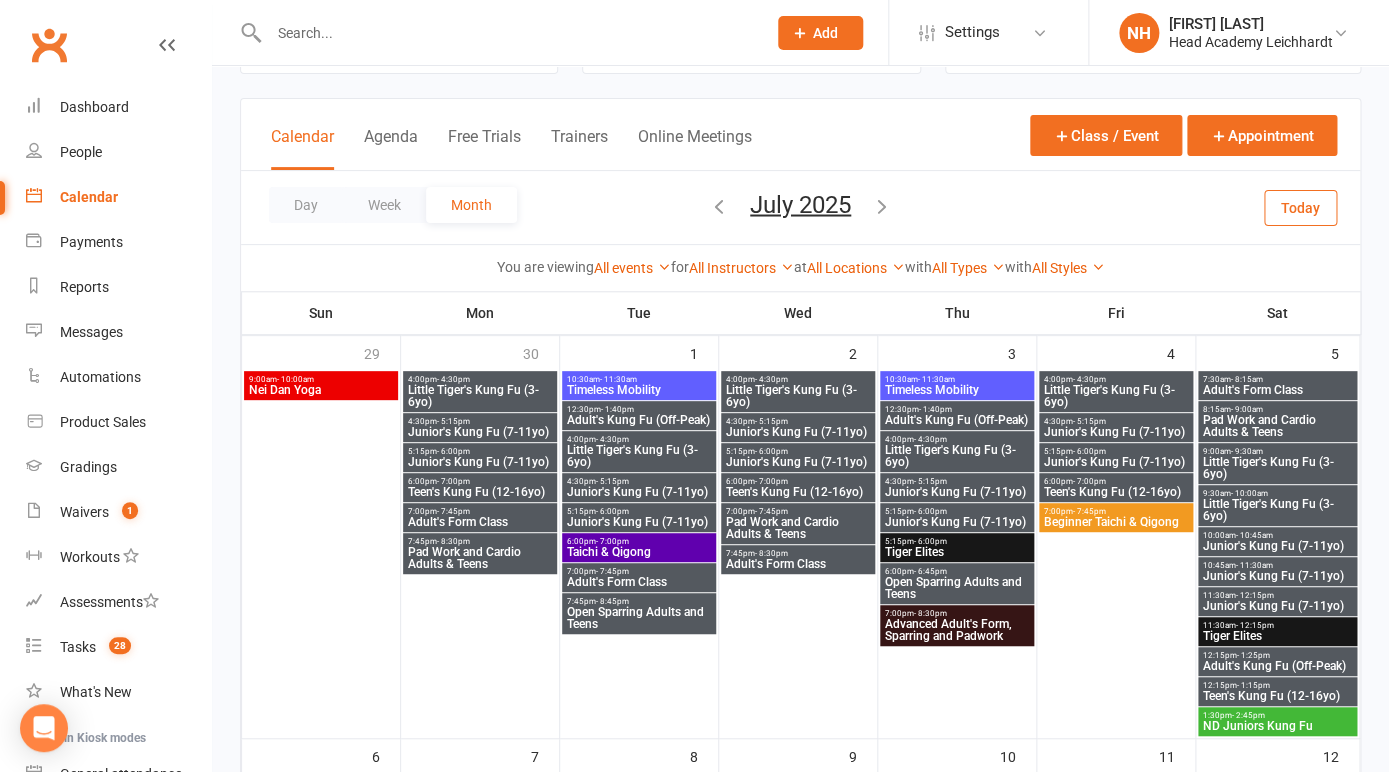 click on "Little Tiger's Kung Fu (3-6yo)" at bounding box center (957, 456) 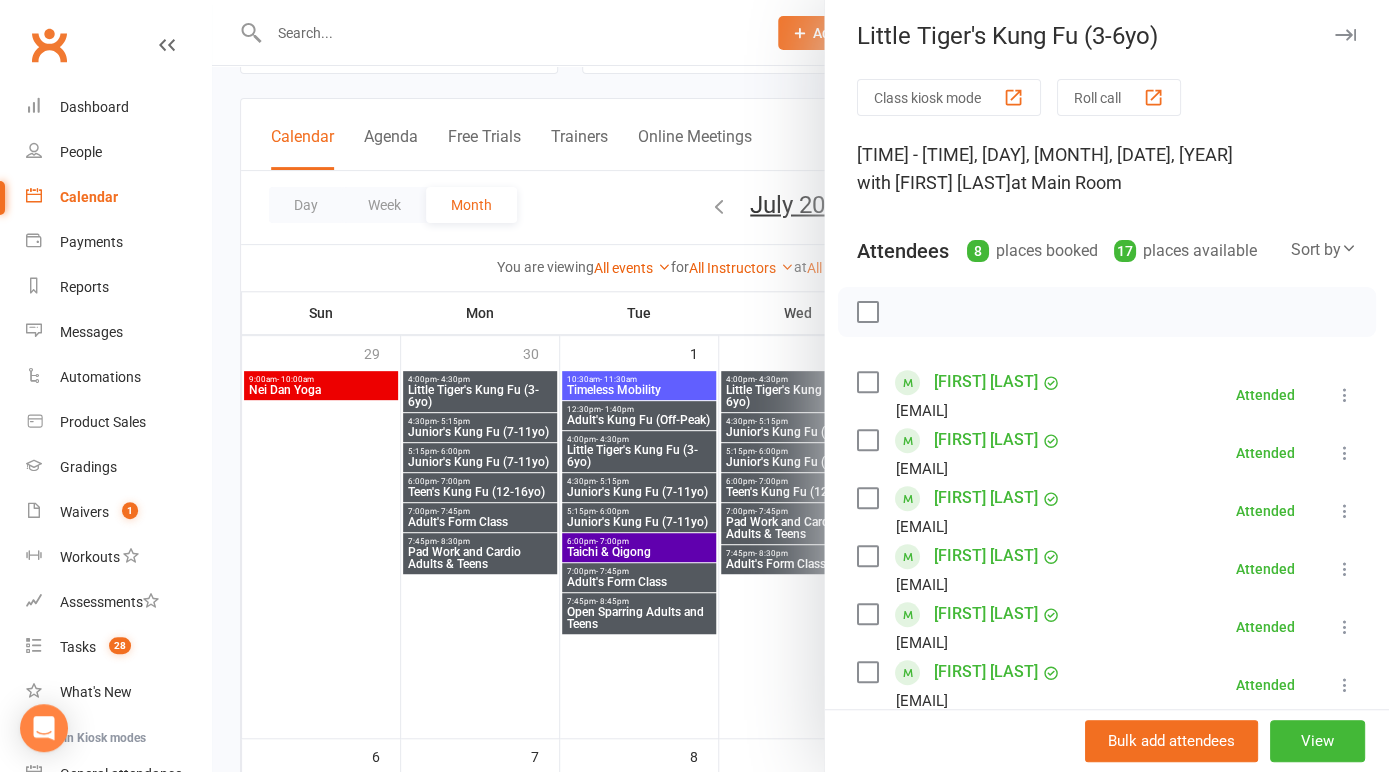 scroll, scrollTop: 0, scrollLeft: 0, axis: both 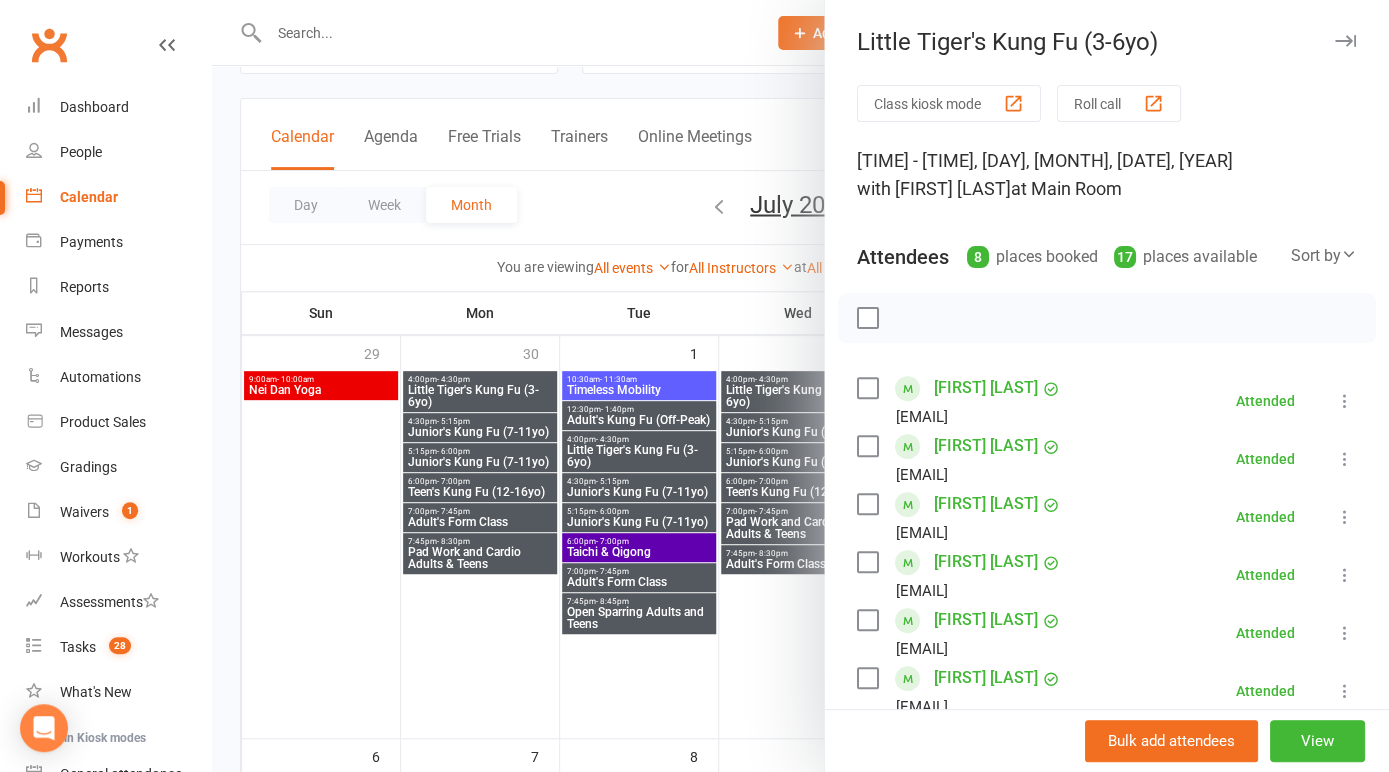 click at bounding box center (800, 386) 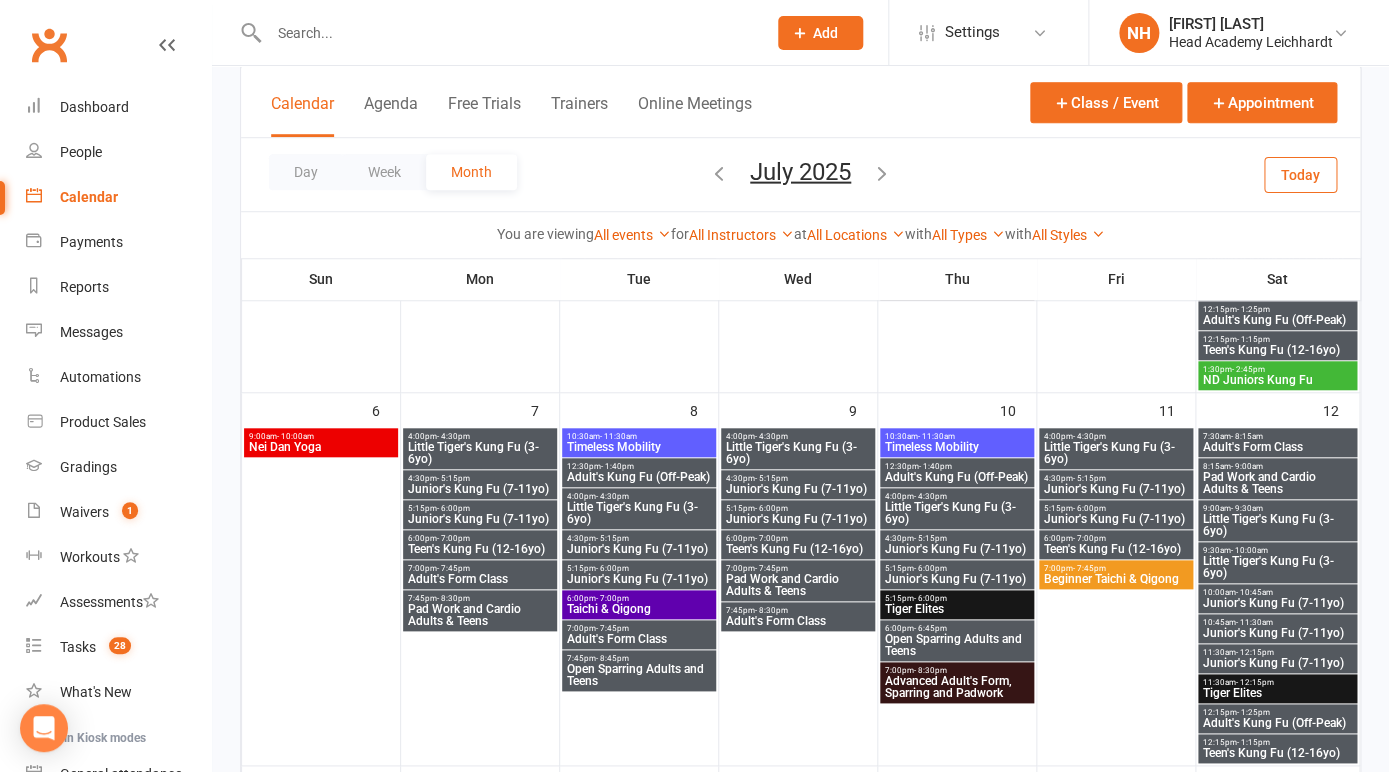 scroll, scrollTop: 455, scrollLeft: 0, axis: vertical 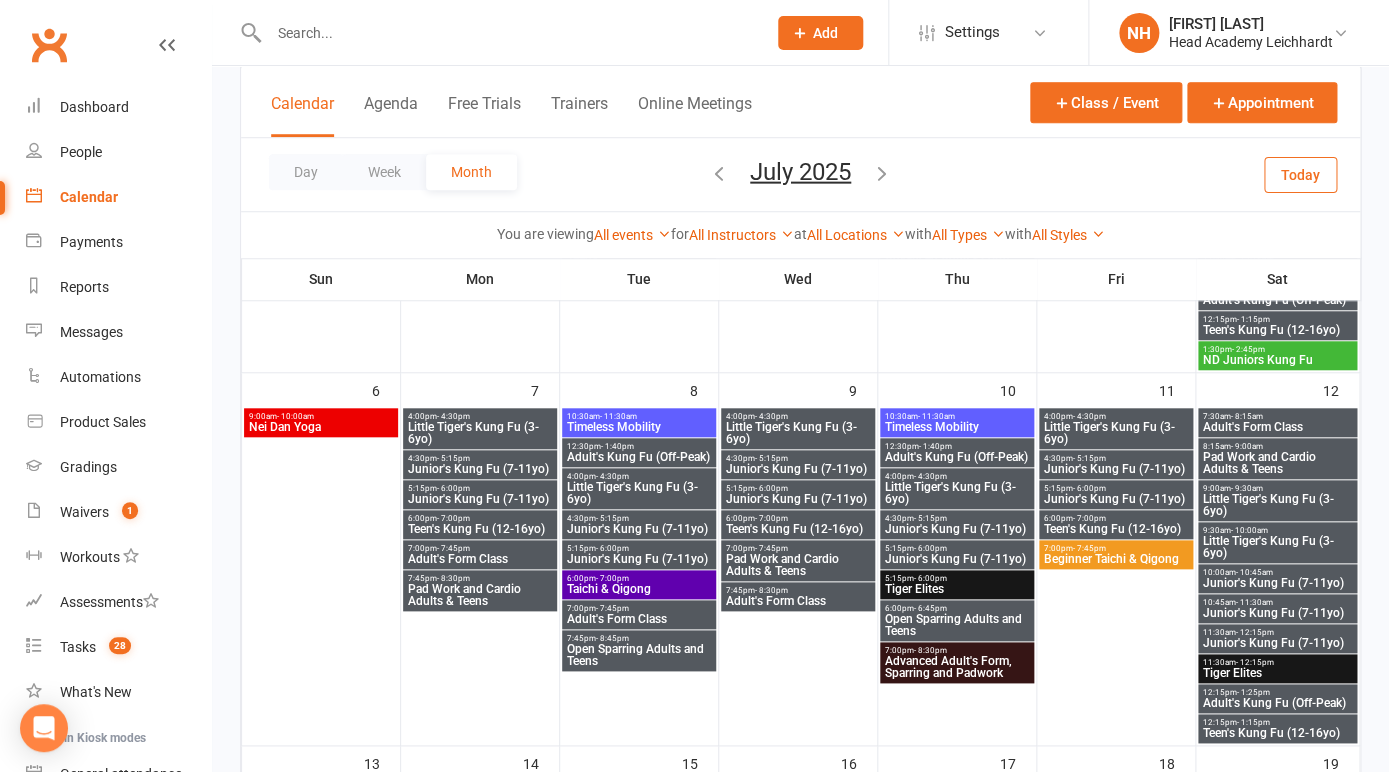 click on "Little Tiger's Kung Fu (3-6yo)" at bounding box center [957, 493] 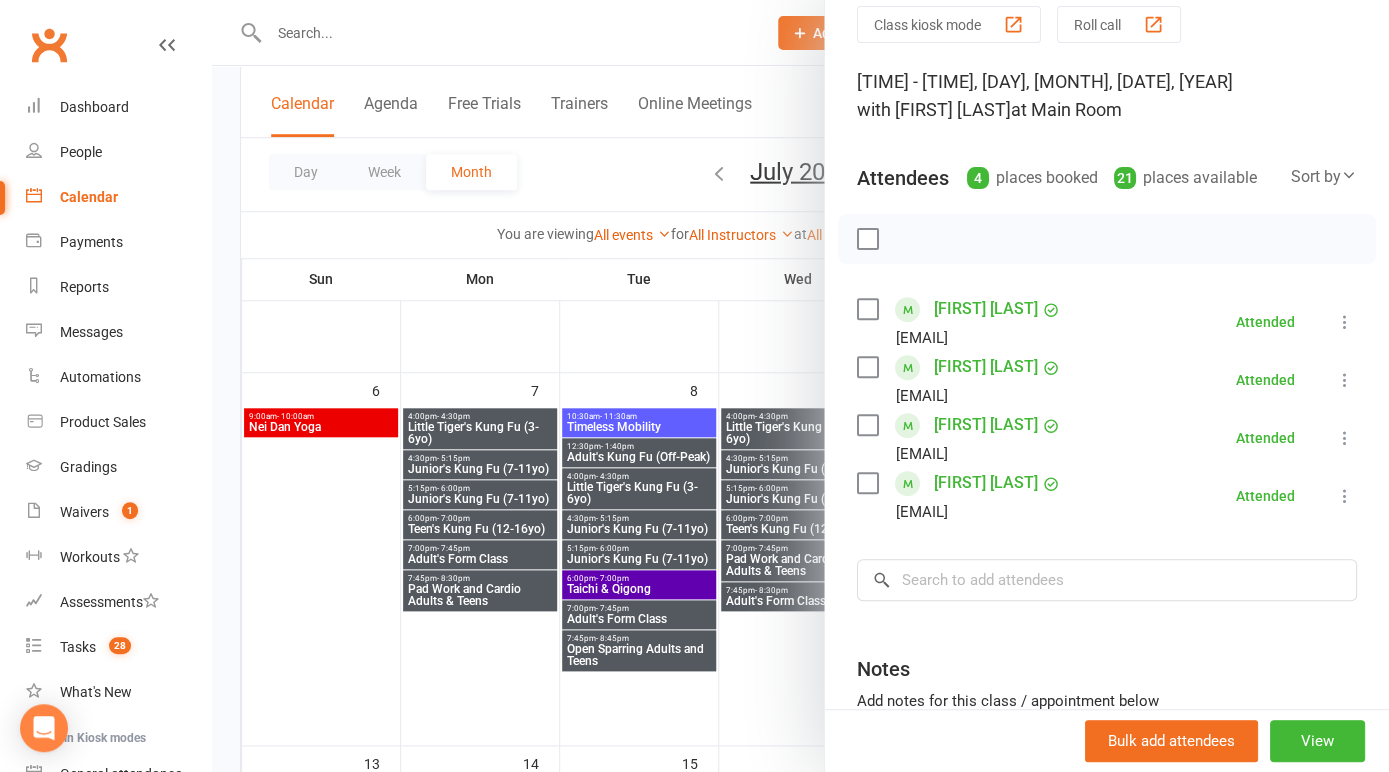 scroll, scrollTop: 83, scrollLeft: 0, axis: vertical 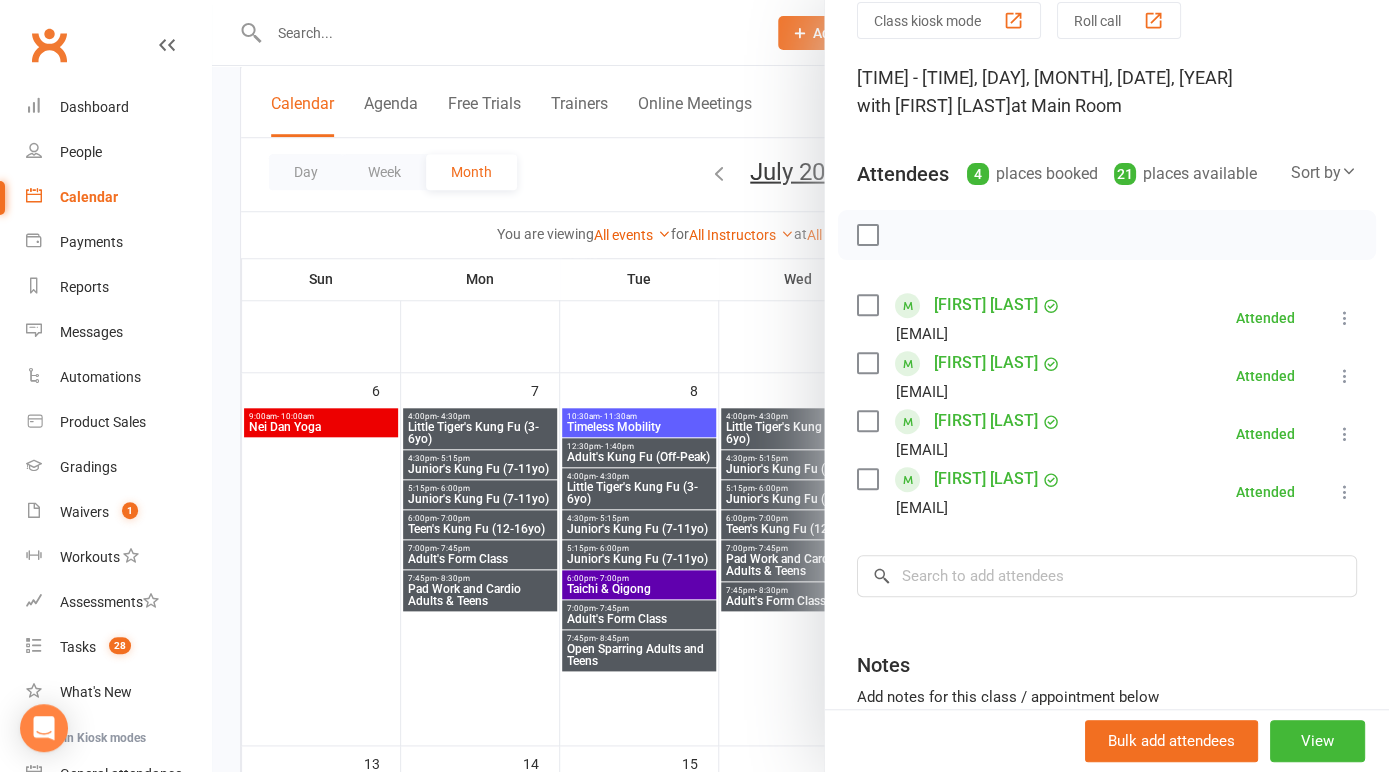 click at bounding box center [800, 386] 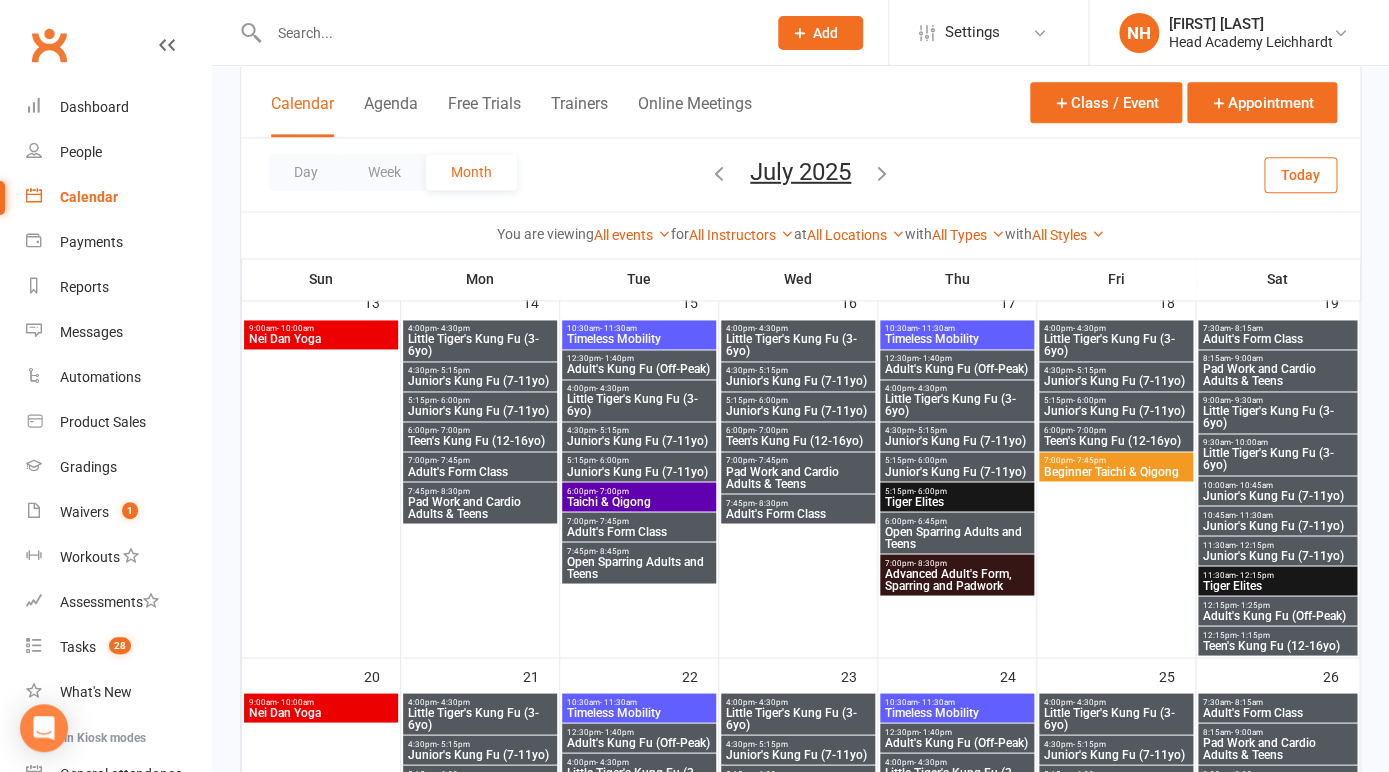 scroll, scrollTop: 920, scrollLeft: 0, axis: vertical 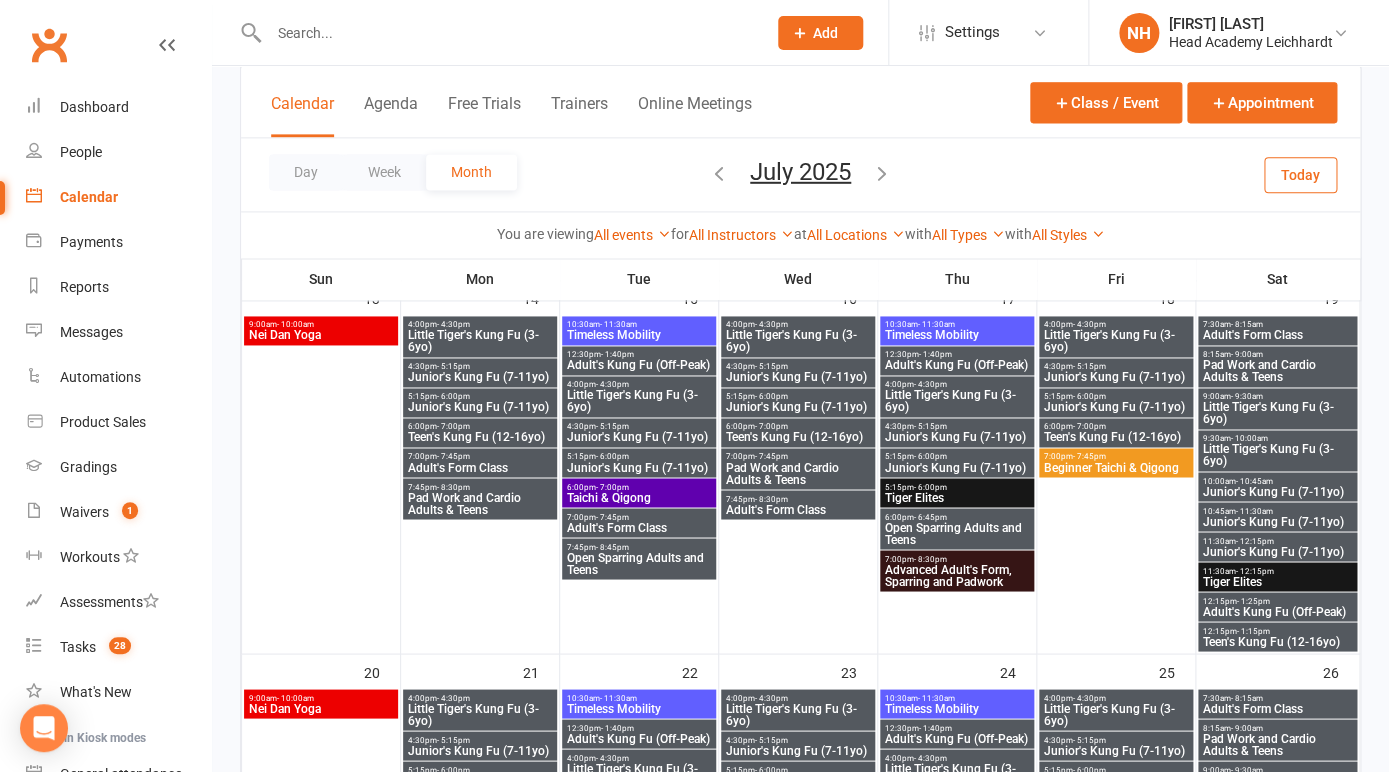 click on "Little Tiger's Kung Fu (3-6yo)" at bounding box center [957, 401] 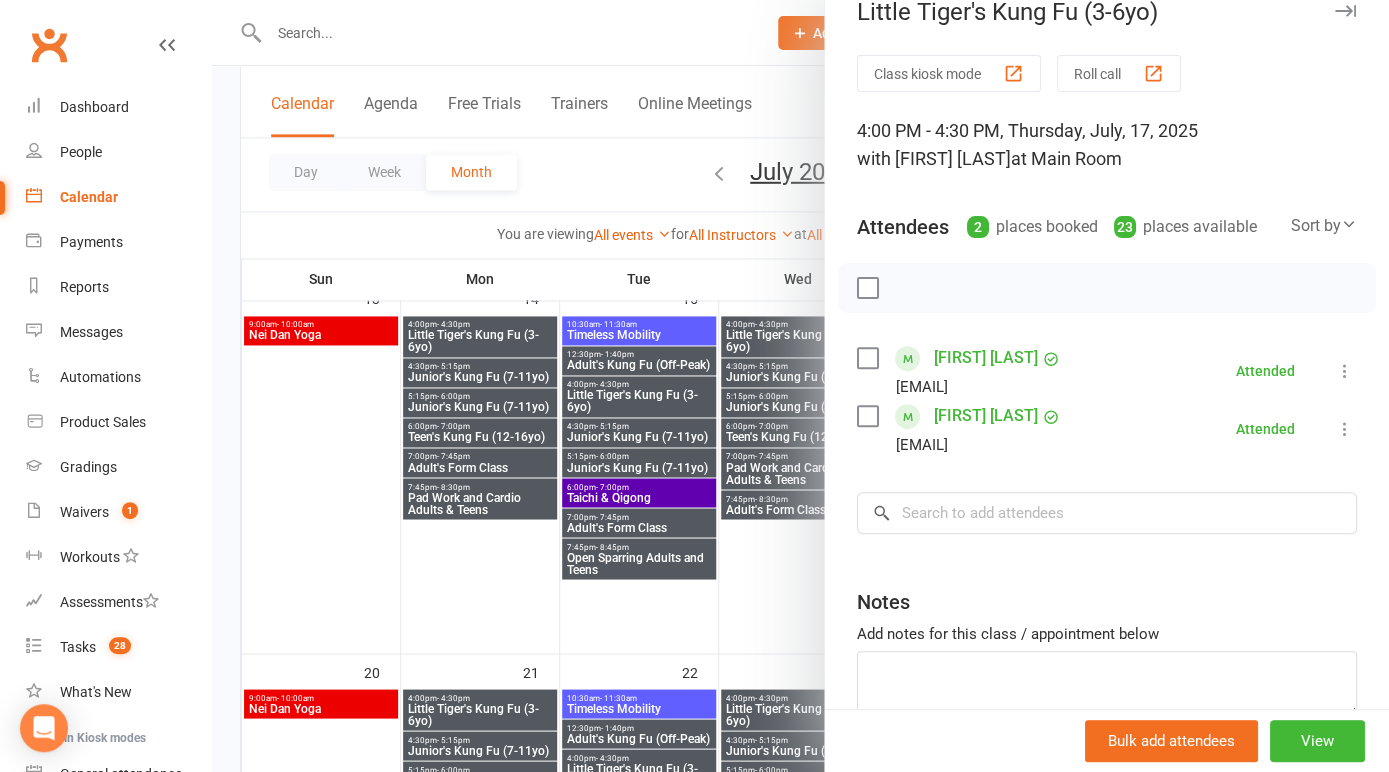 scroll, scrollTop: 35, scrollLeft: 0, axis: vertical 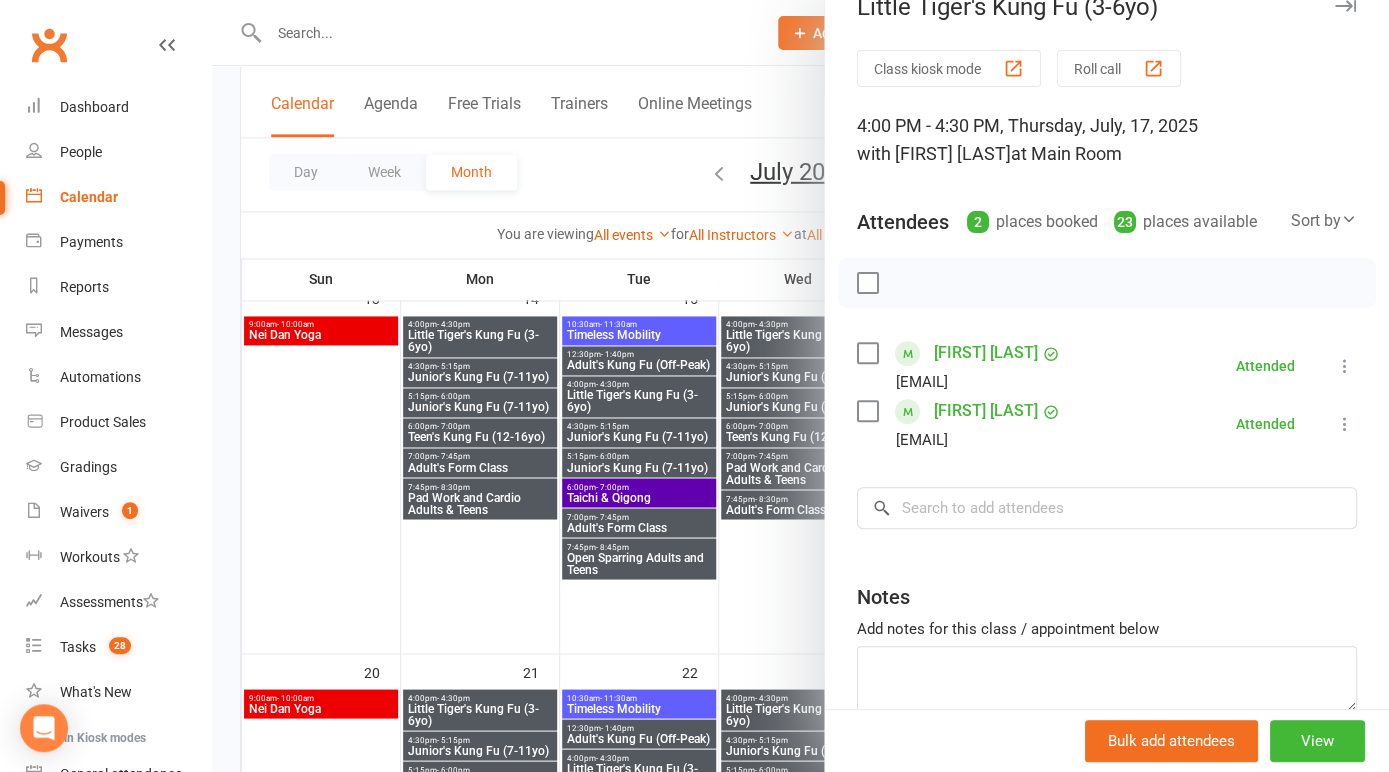 click at bounding box center (800, 386) 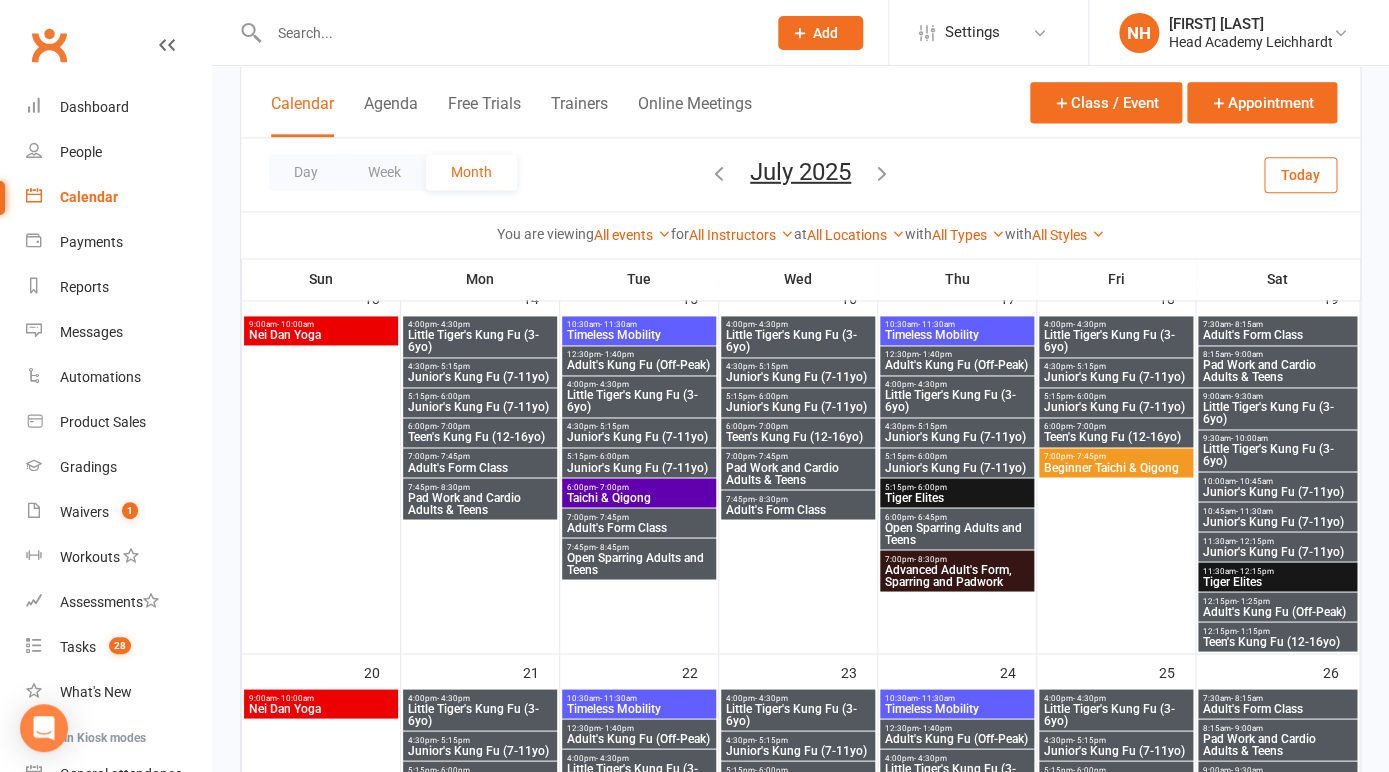 click on "Little Tiger's Kung Fu (3-6yo)" at bounding box center (639, 401) 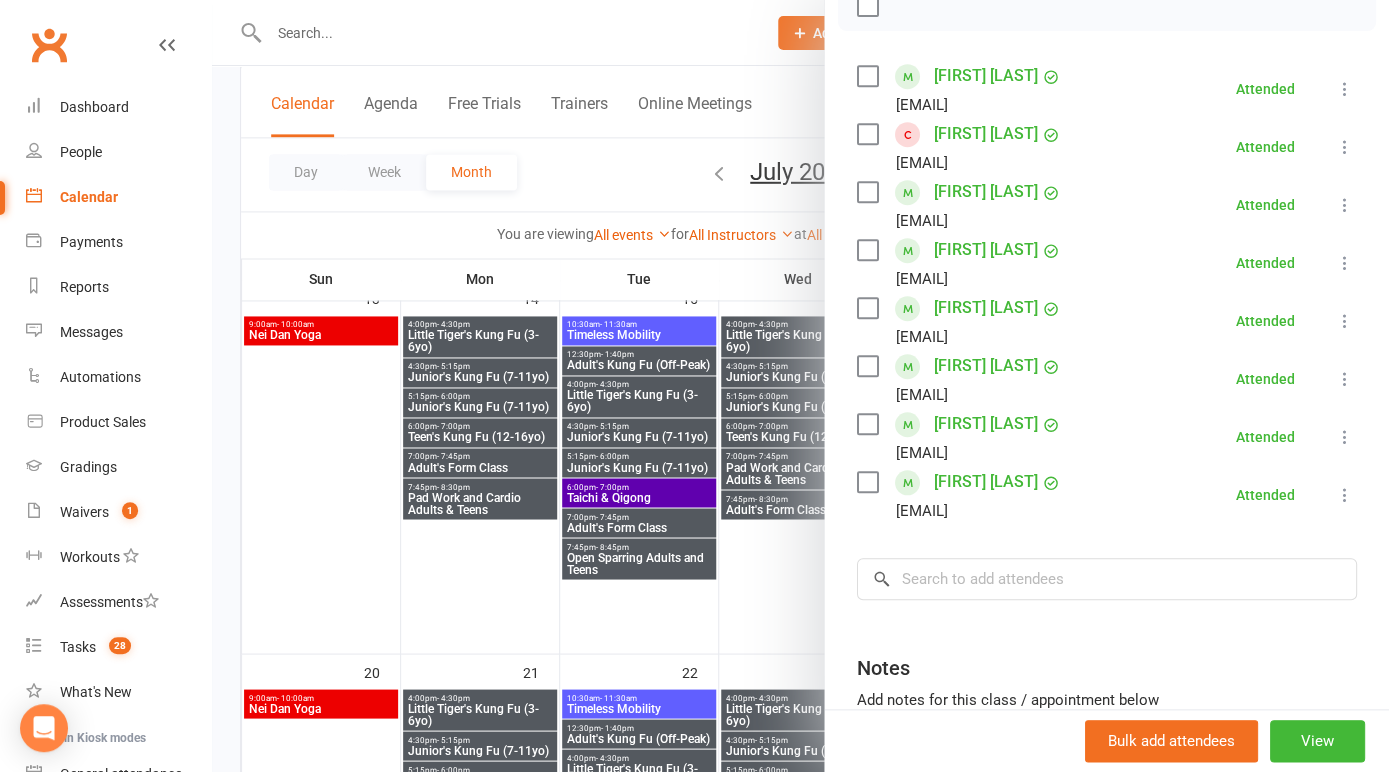 scroll, scrollTop: 315, scrollLeft: 0, axis: vertical 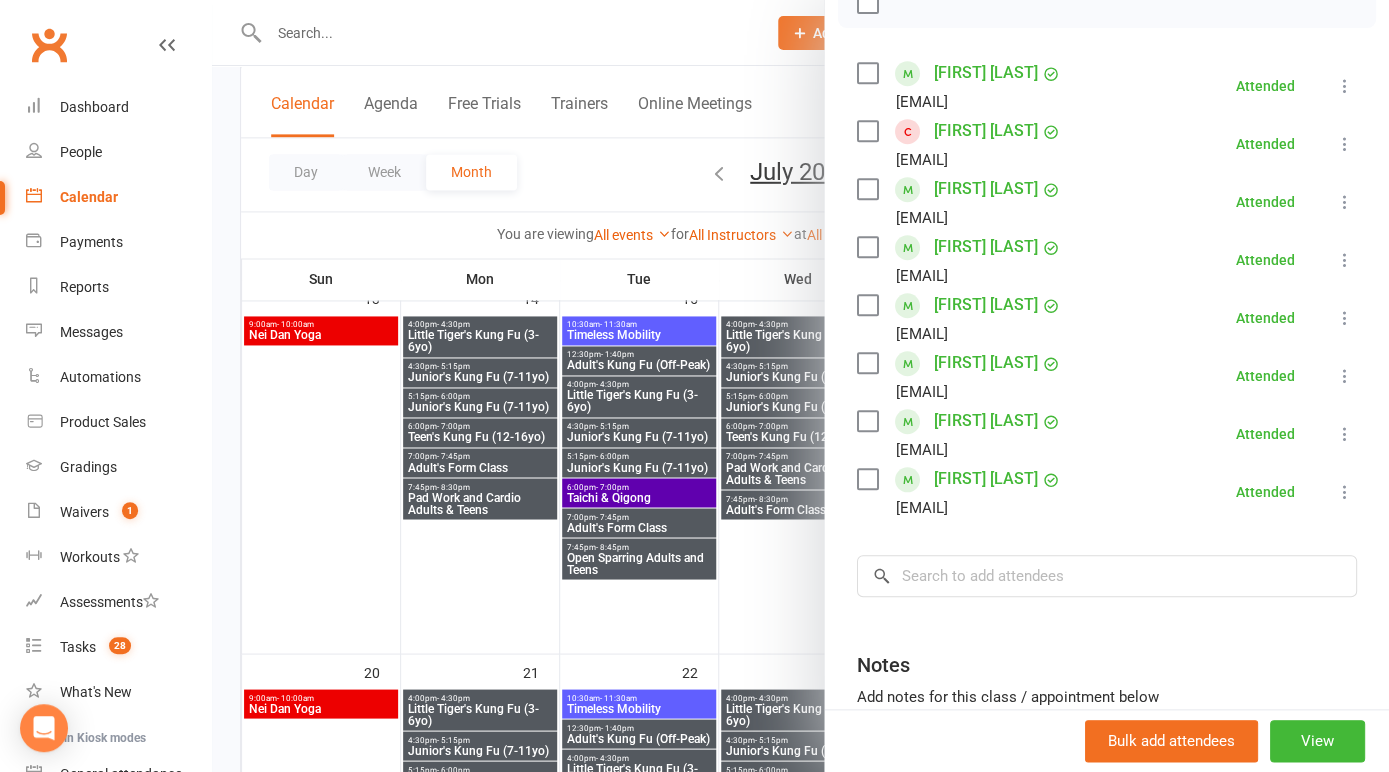 click at bounding box center [800, 386] 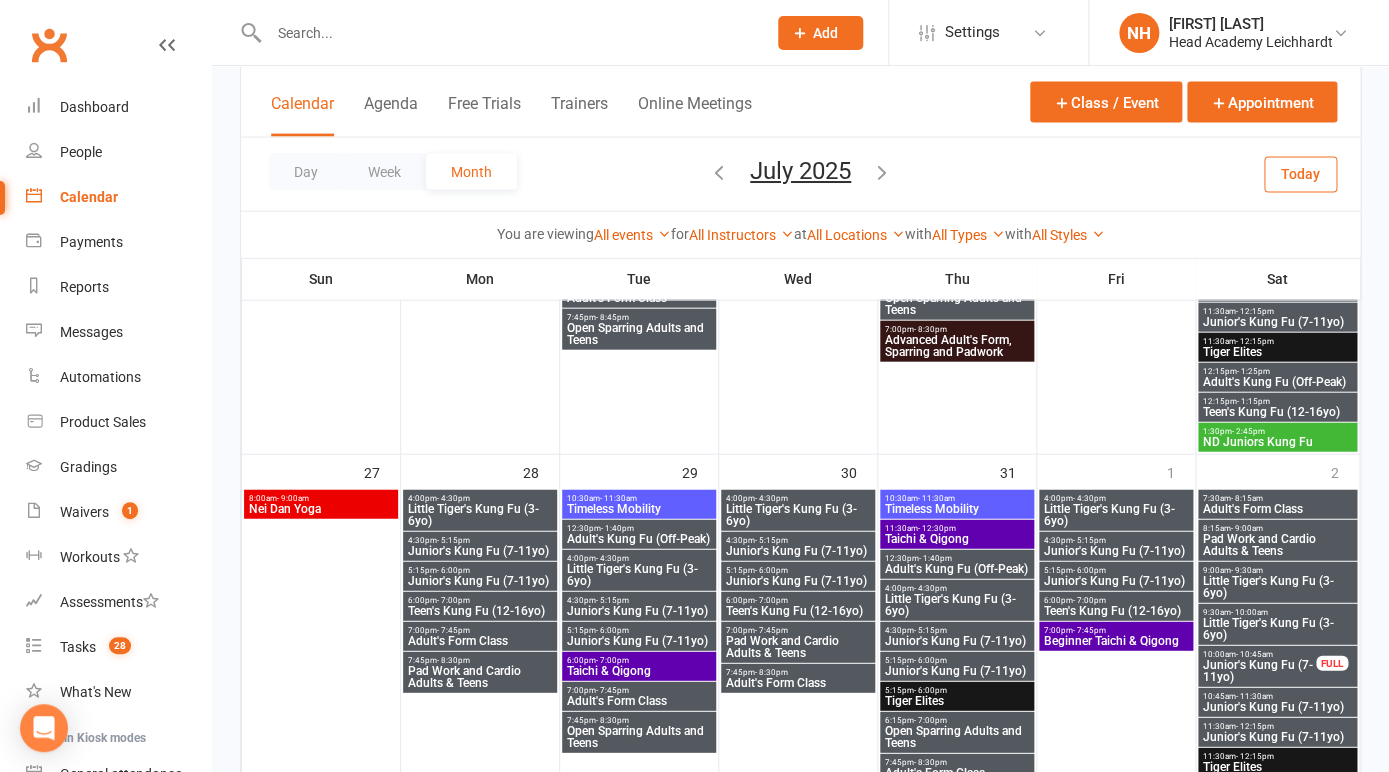 scroll, scrollTop: 1524, scrollLeft: 0, axis: vertical 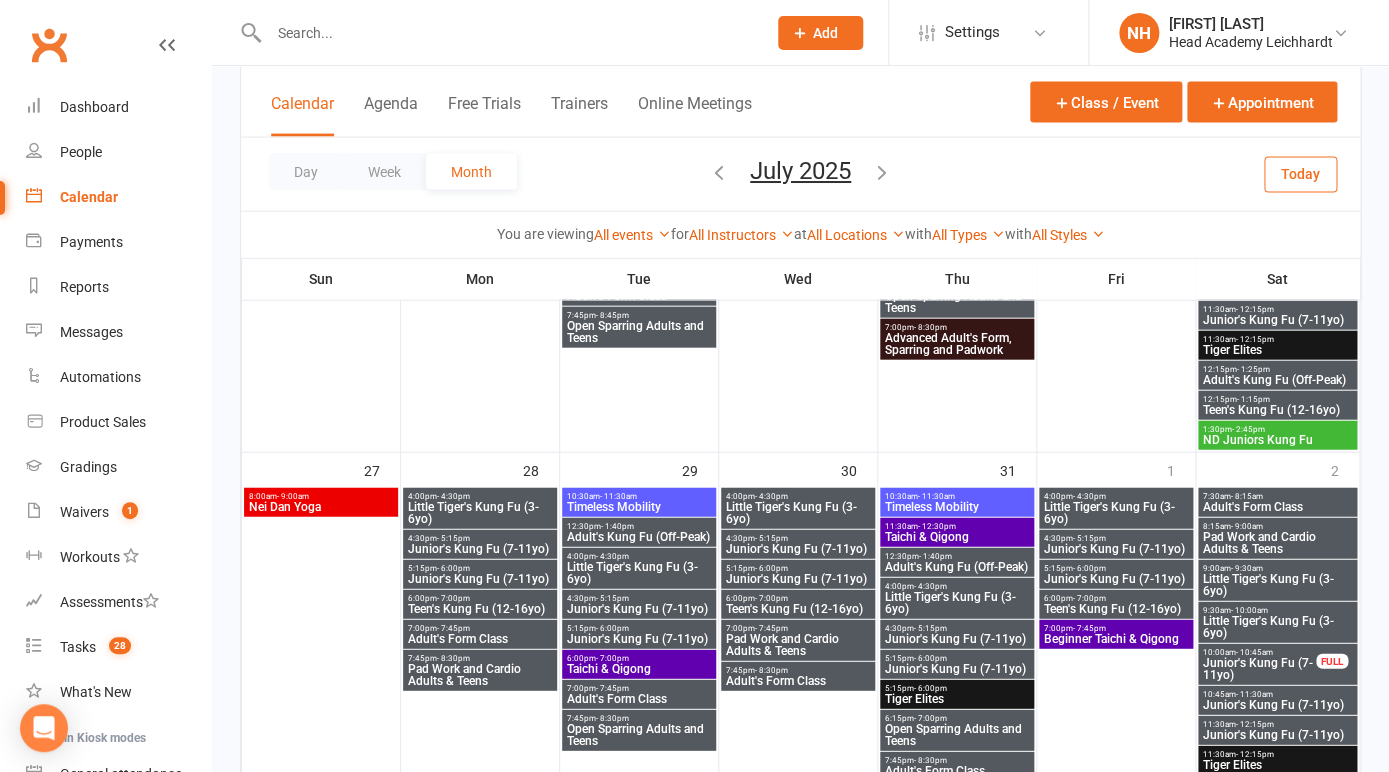 click at bounding box center [507, 33] 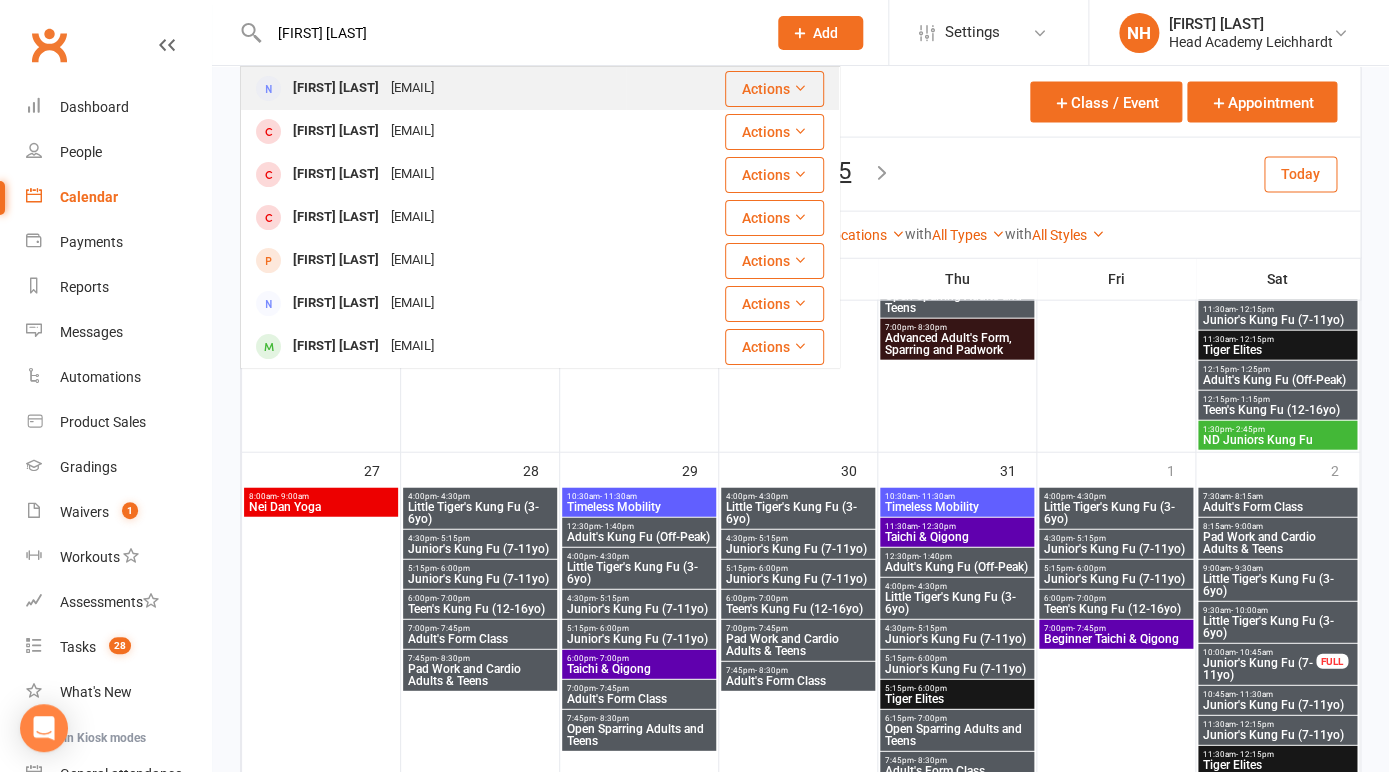 type on "jeremy mah" 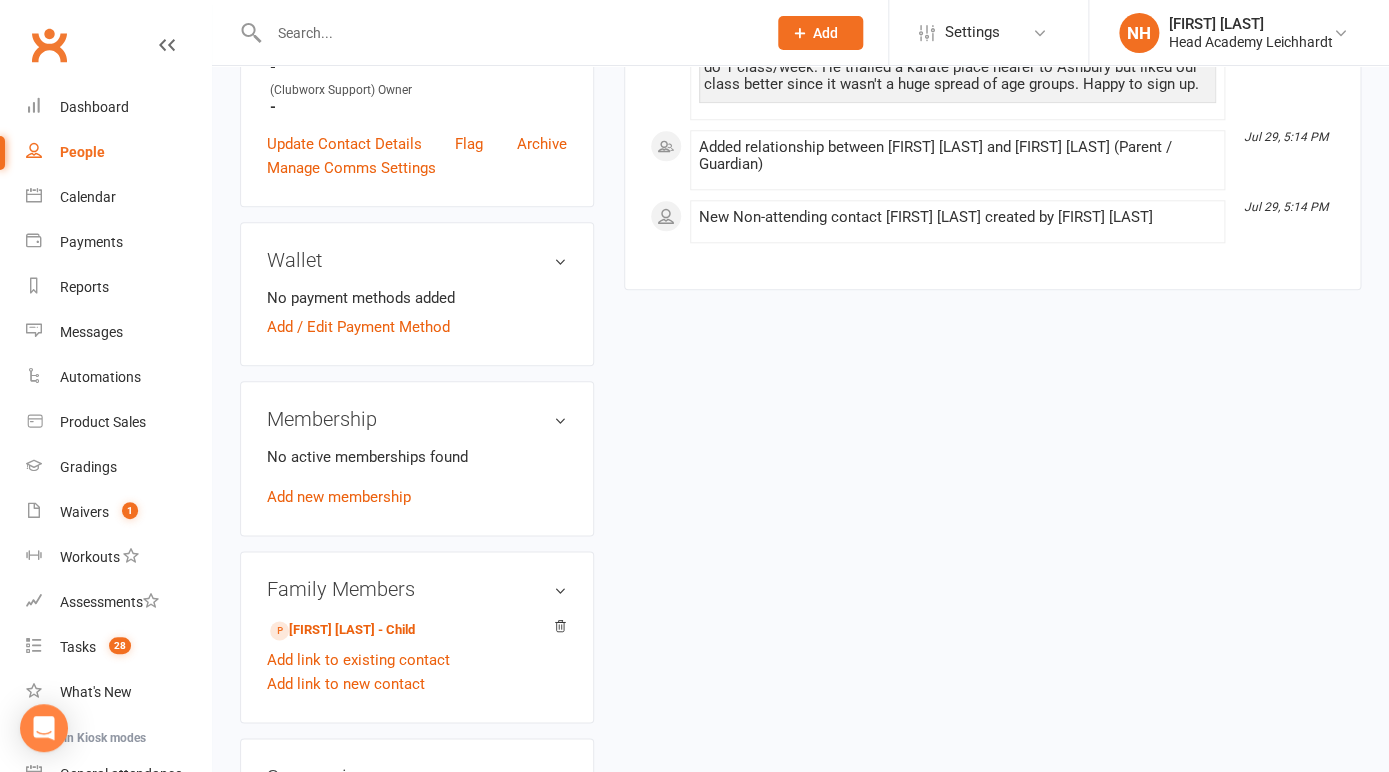 scroll, scrollTop: 637, scrollLeft: 0, axis: vertical 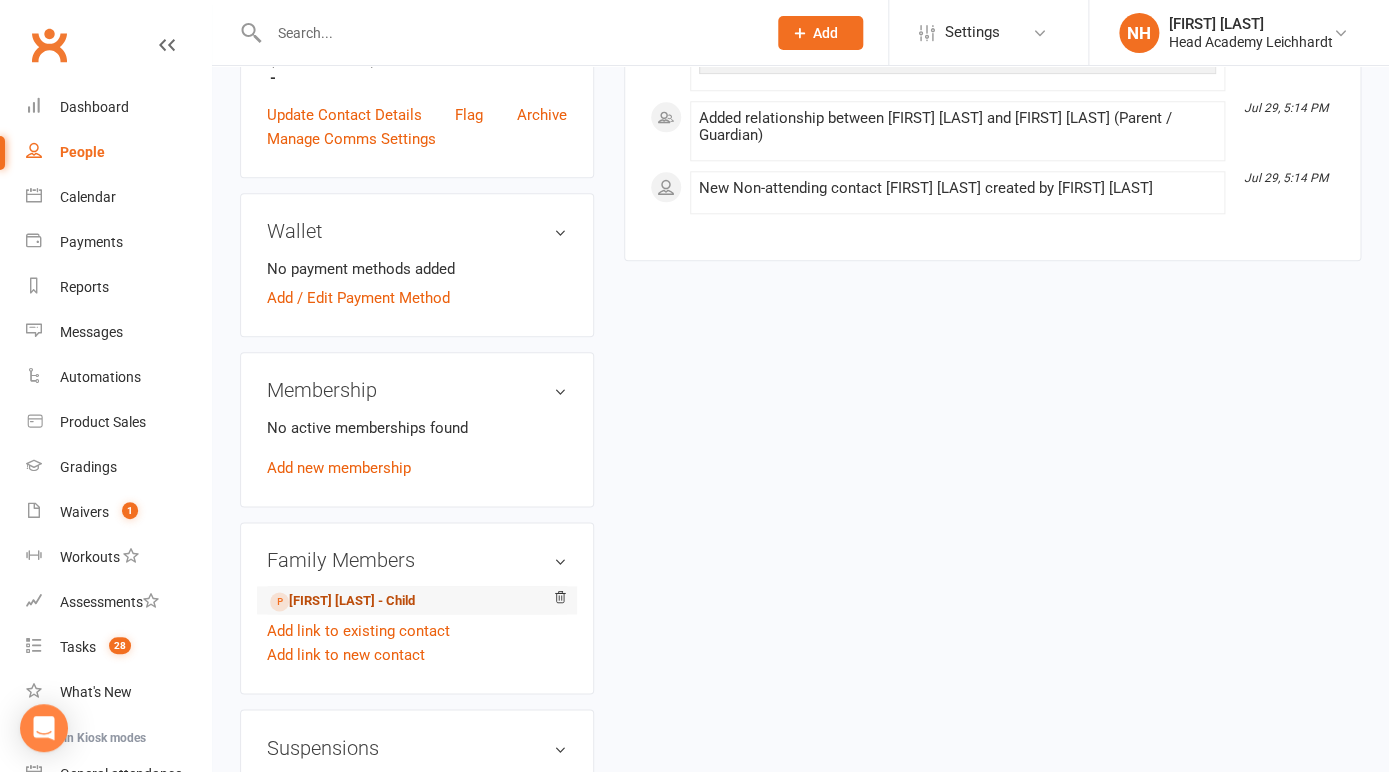 click on "Eleanor Mah - Child" at bounding box center (342, 601) 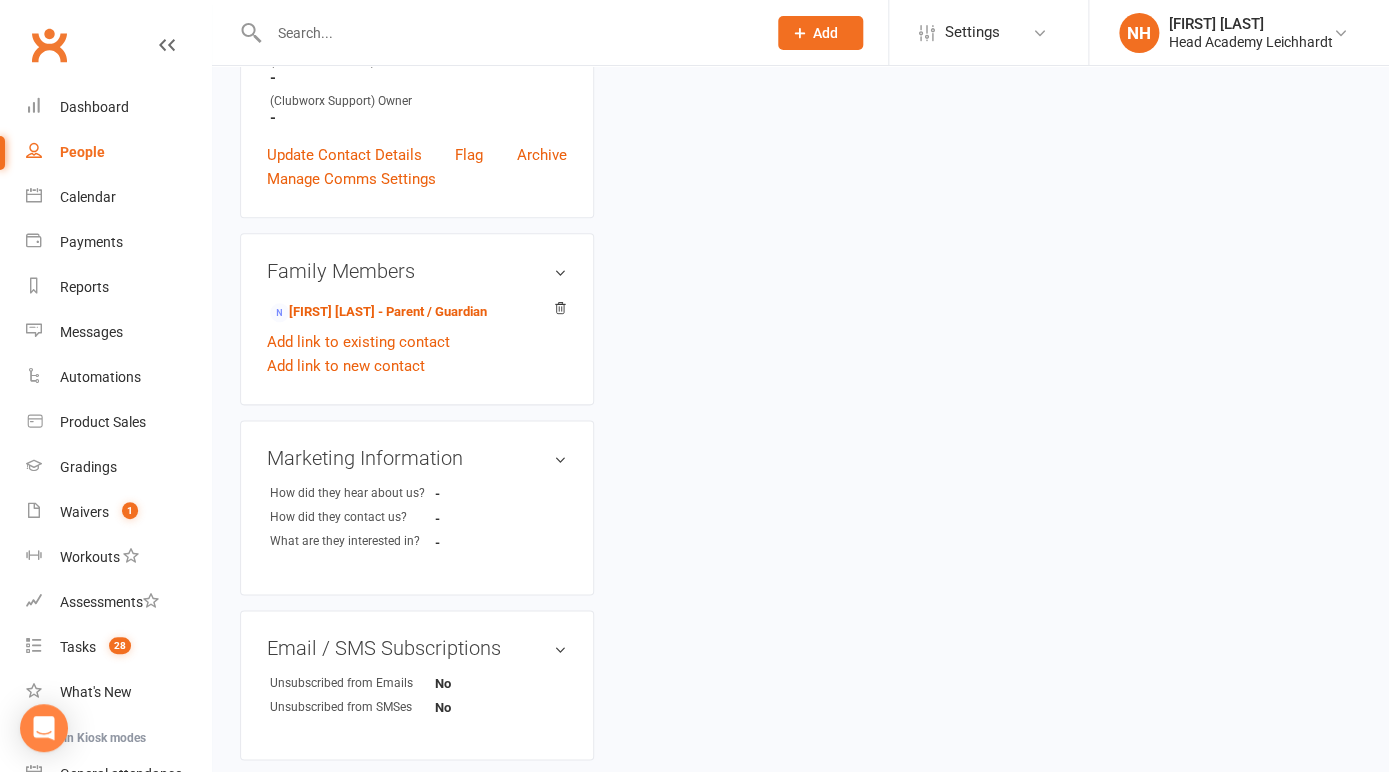 scroll, scrollTop: 0, scrollLeft: 0, axis: both 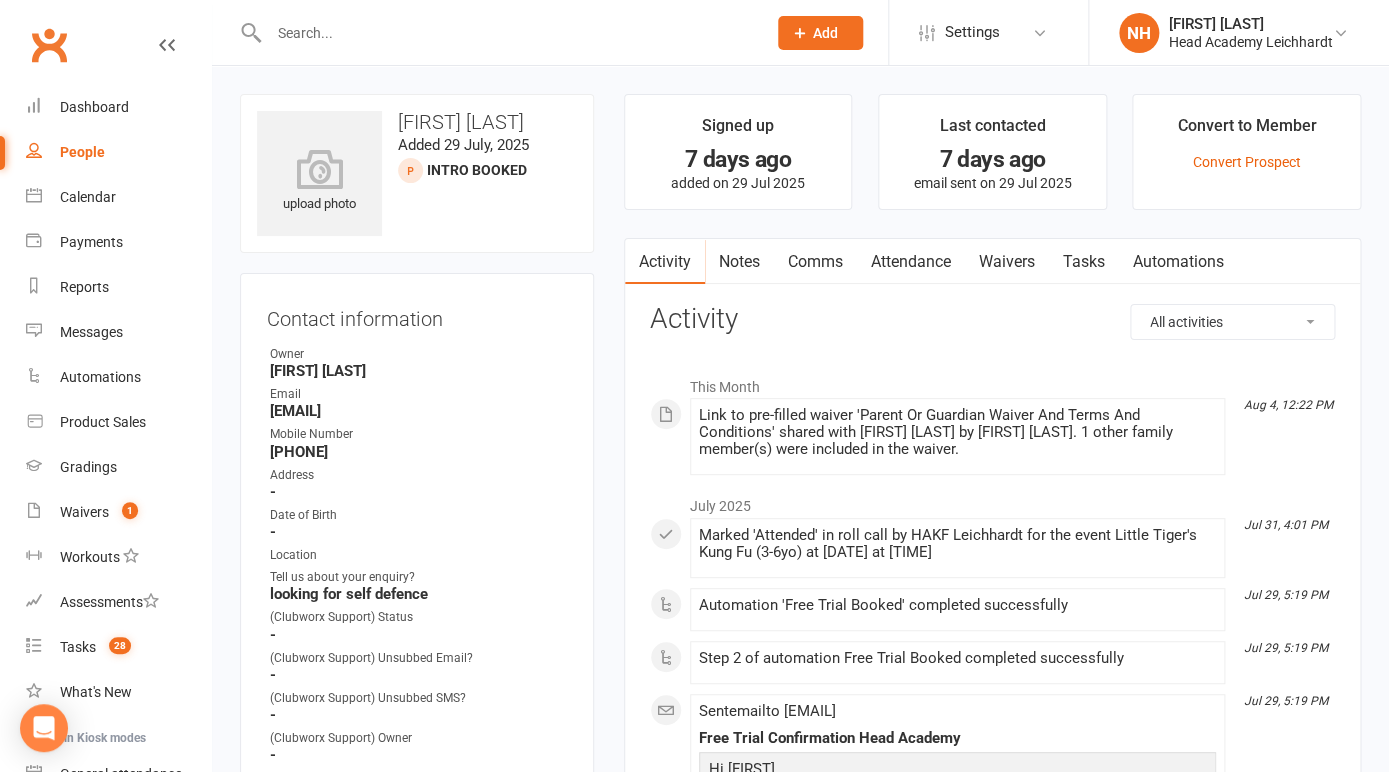 click on "Attendance" at bounding box center [911, 262] 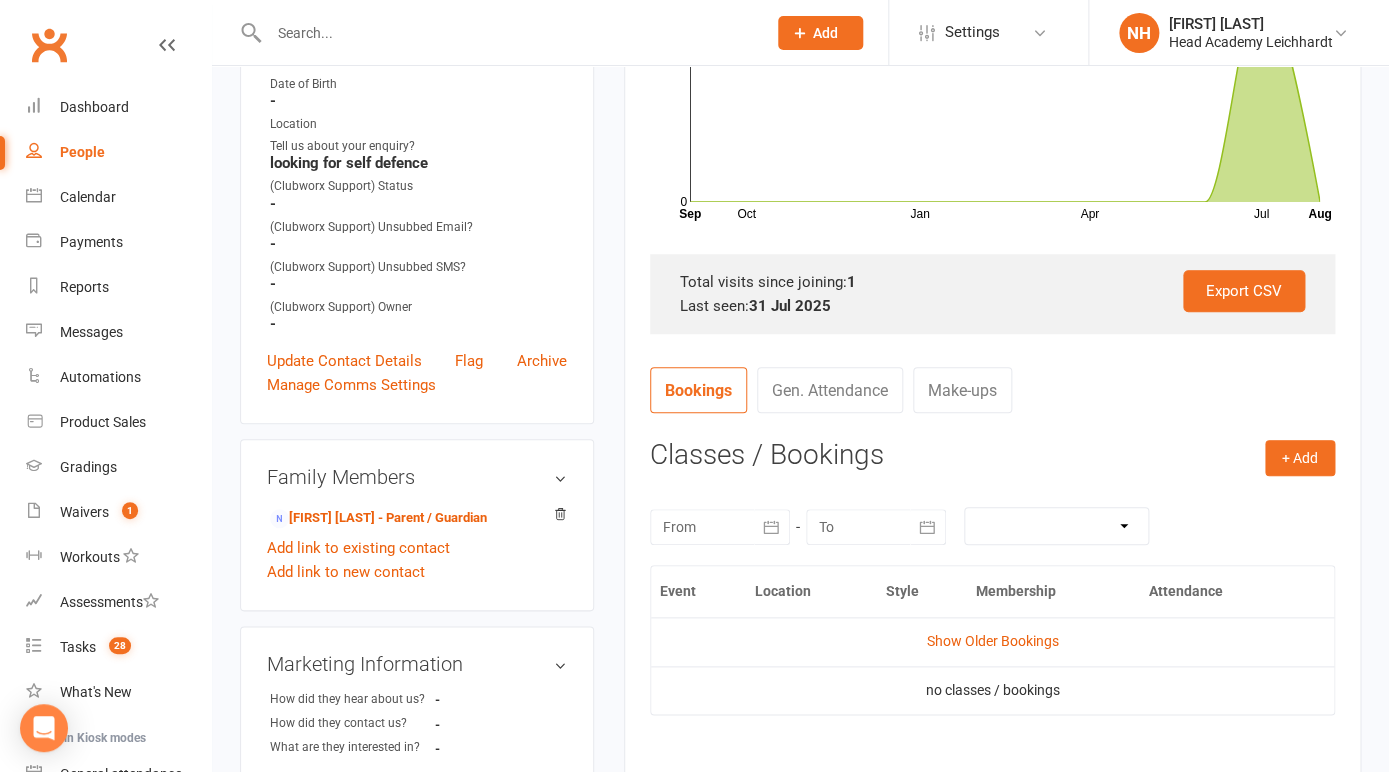 scroll, scrollTop: 501, scrollLeft: 0, axis: vertical 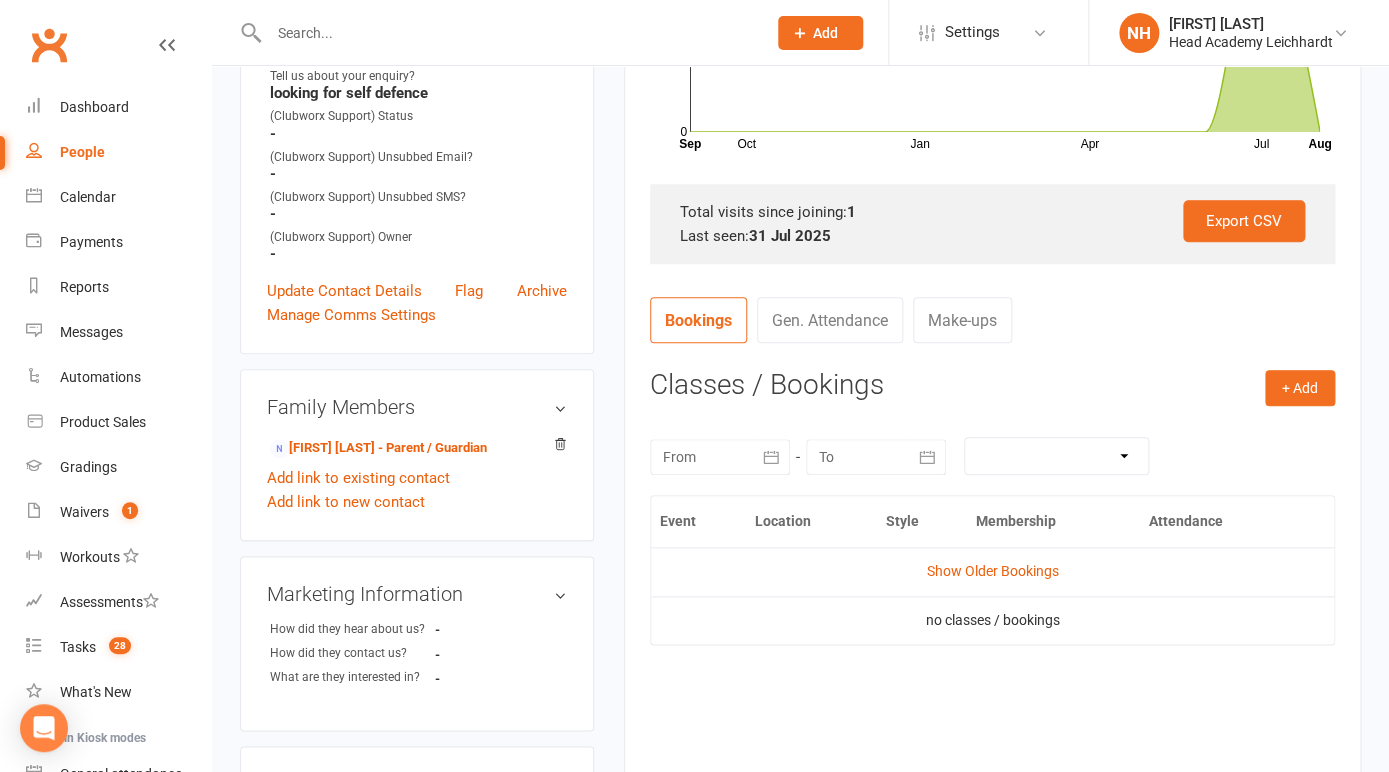 click at bounding box center [720, 457] 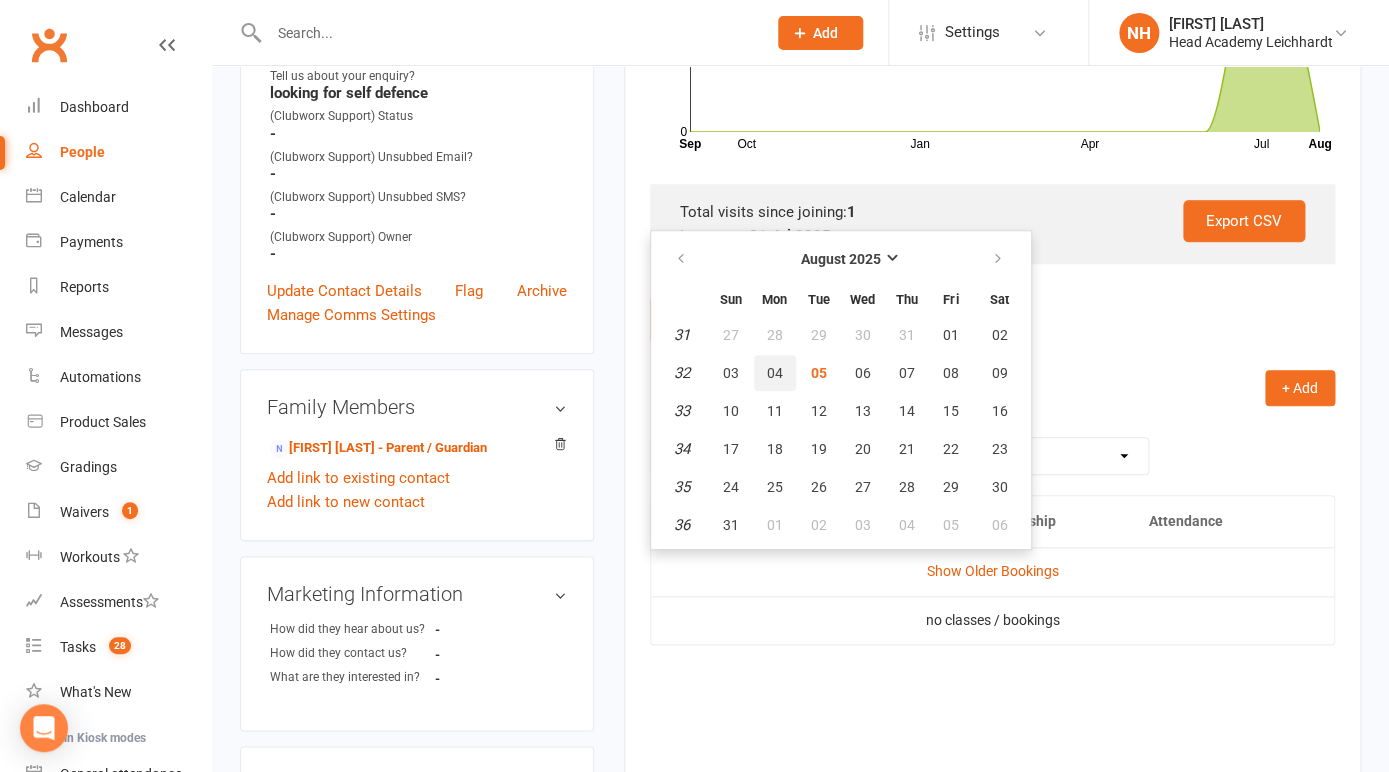 click on "04" at bounding box center (775, 373) 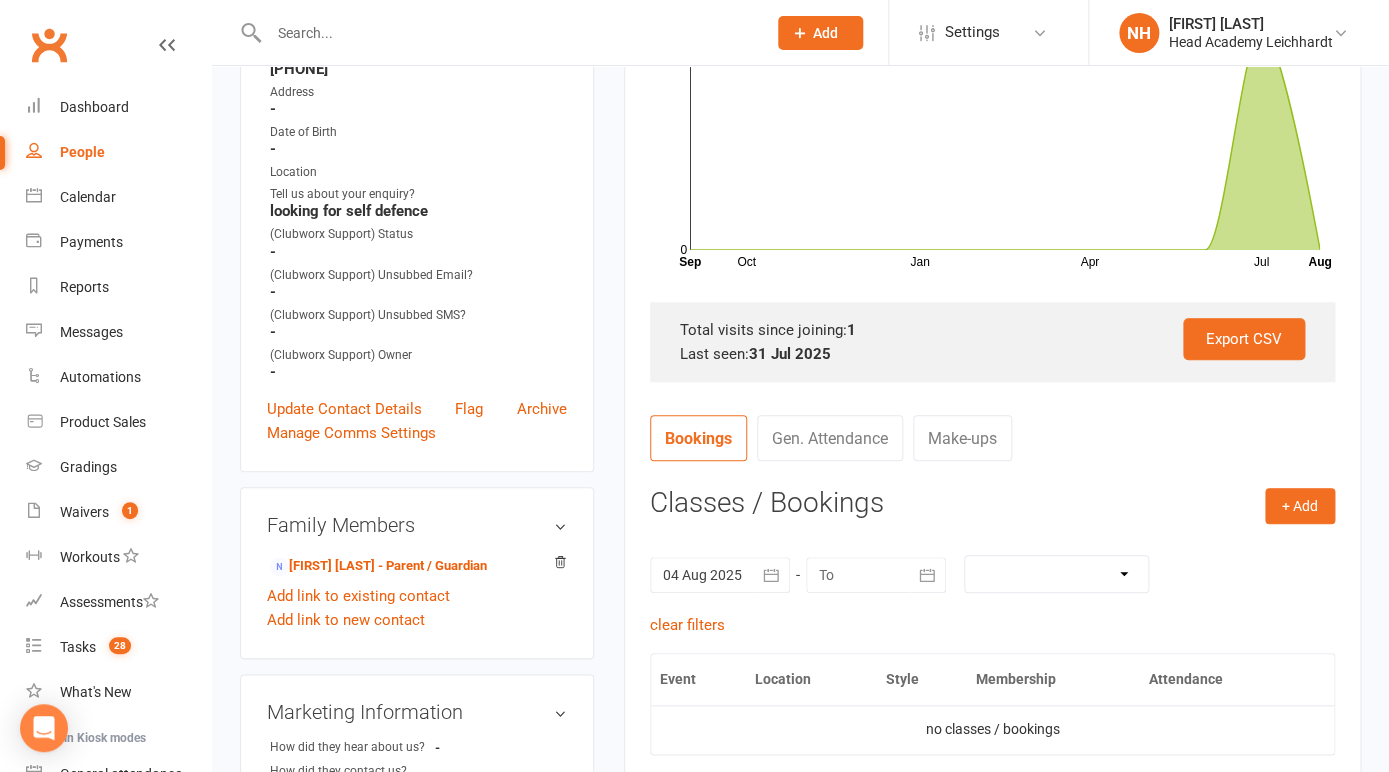 scroll, scrollTop: 0, scrollLeft: 0, axis: both 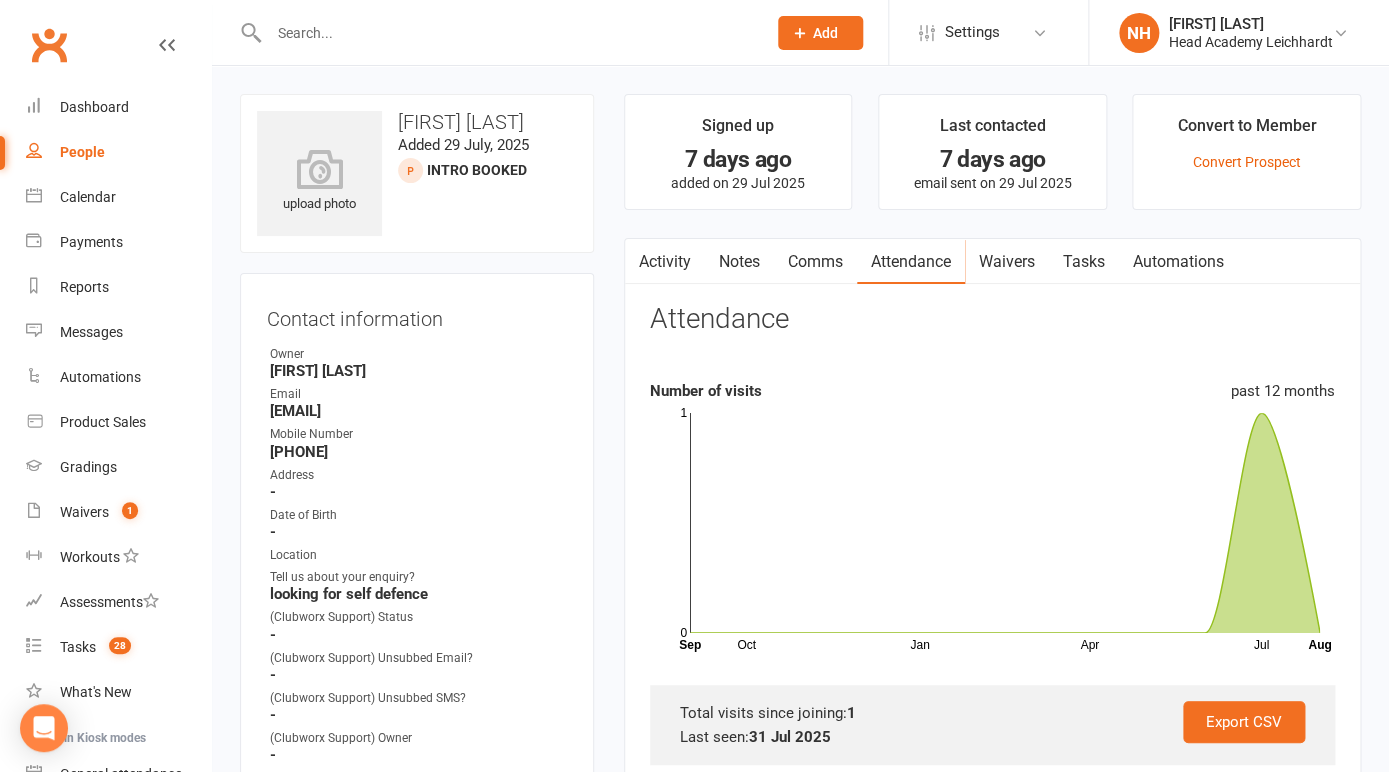click on "Tasks" at bounding box center [1084, 262] 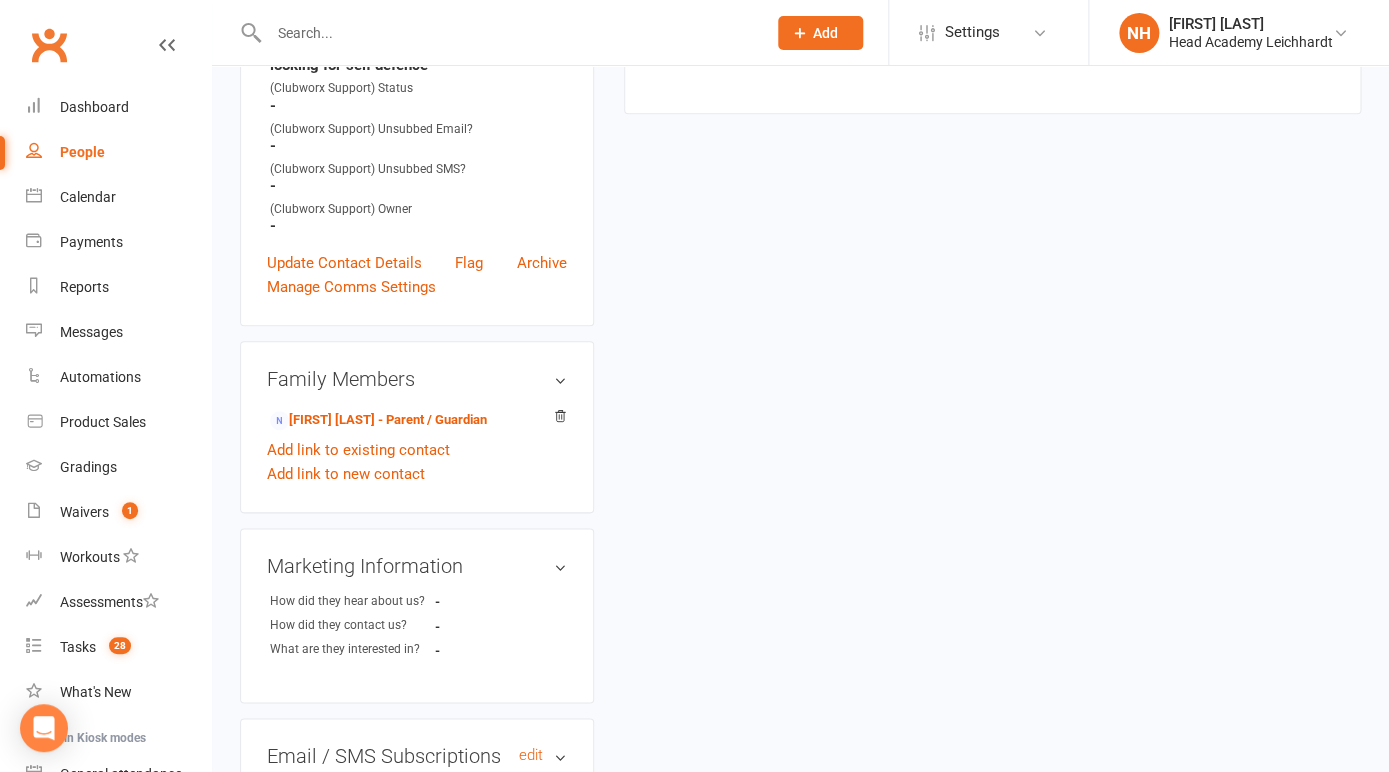 scroll, scrollTop: 532, scrollLeft: 0, axis: vertical 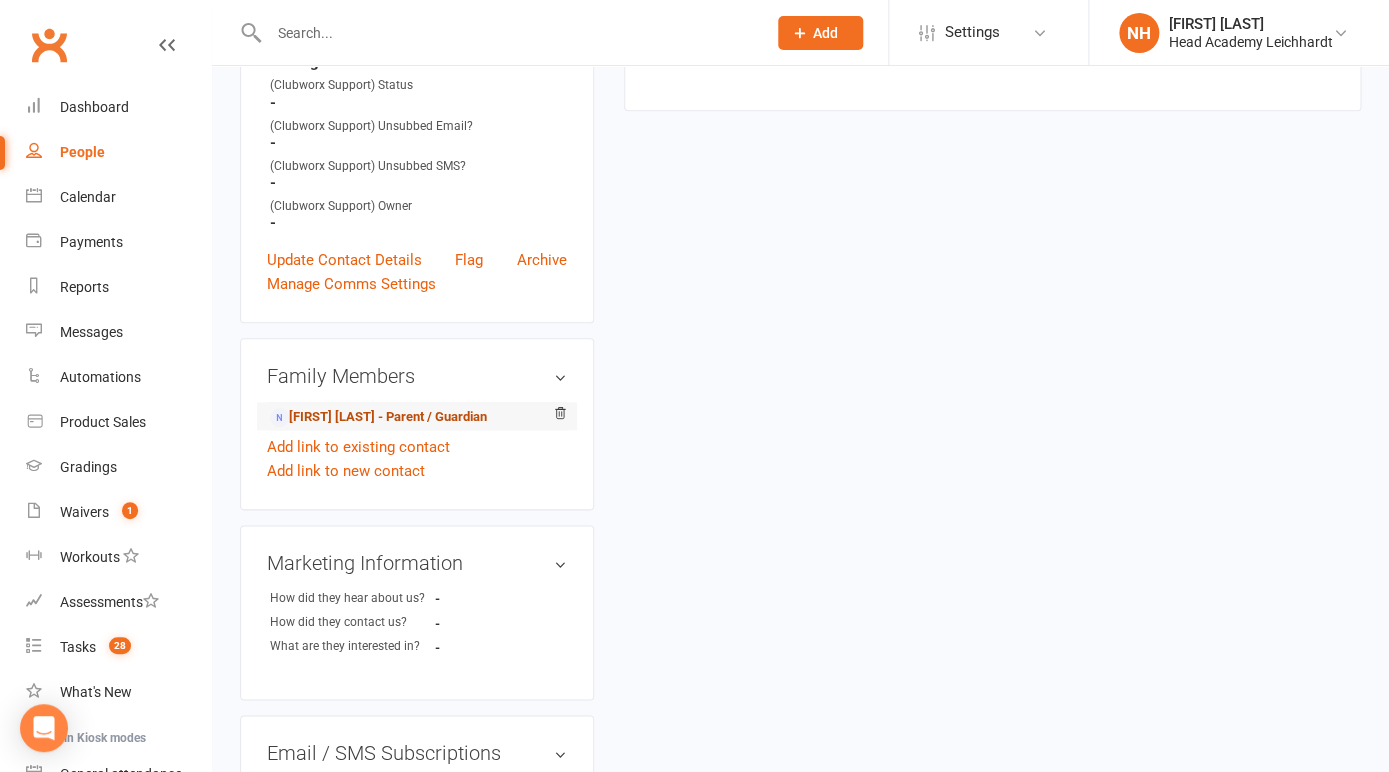 click on "Jeremy Mah - Parent / Guardian" at bounding box center [378, 417] 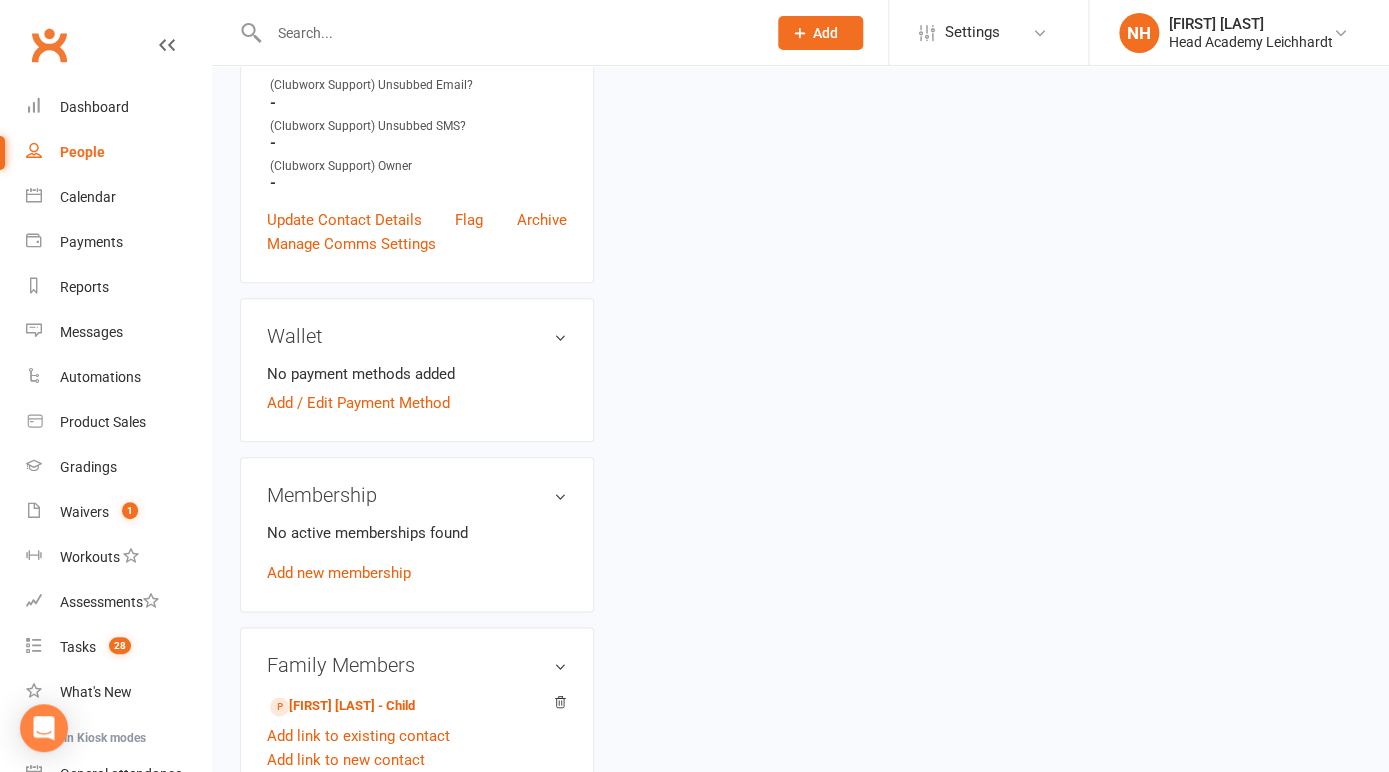 scroll, scrollTop: 0, scrollLeft: 0, axis: both 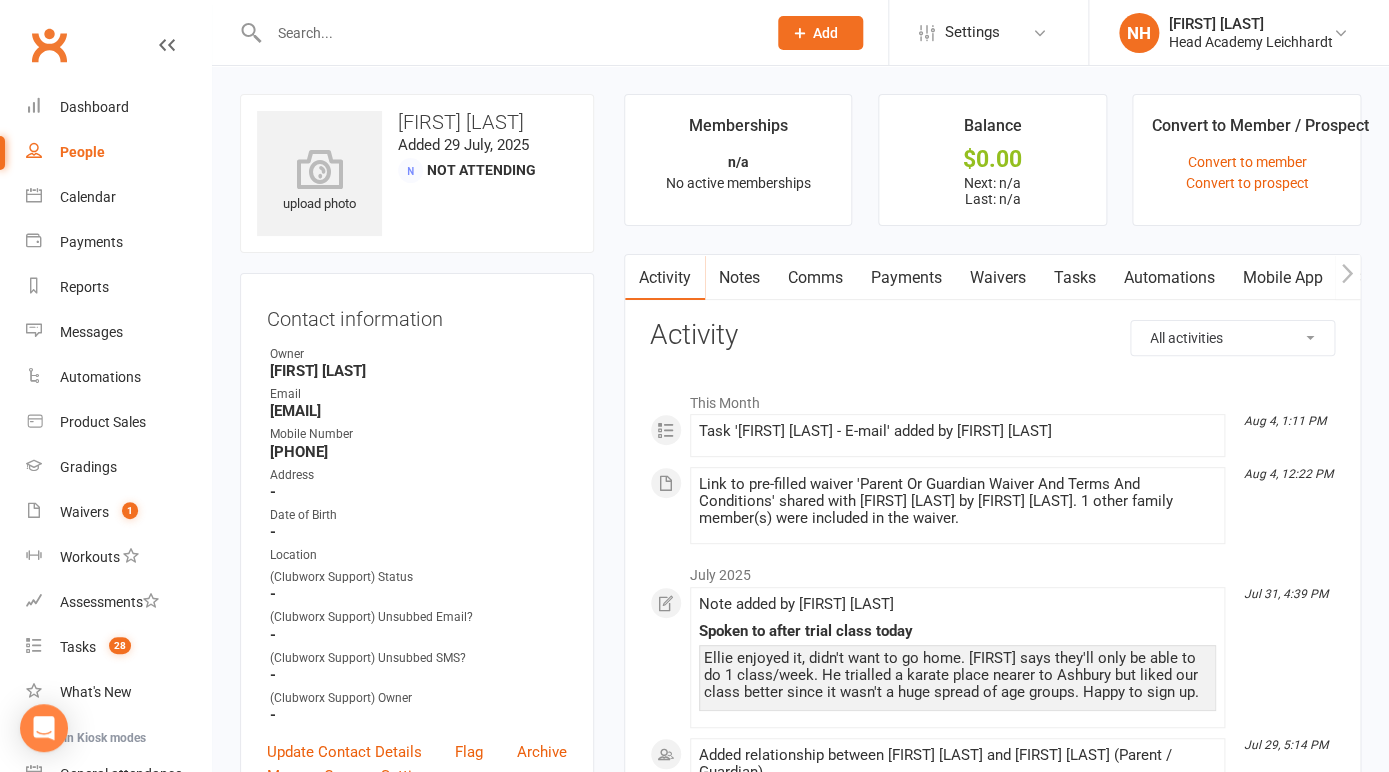 click on "Tasks" at bounding box center (1075, 278) 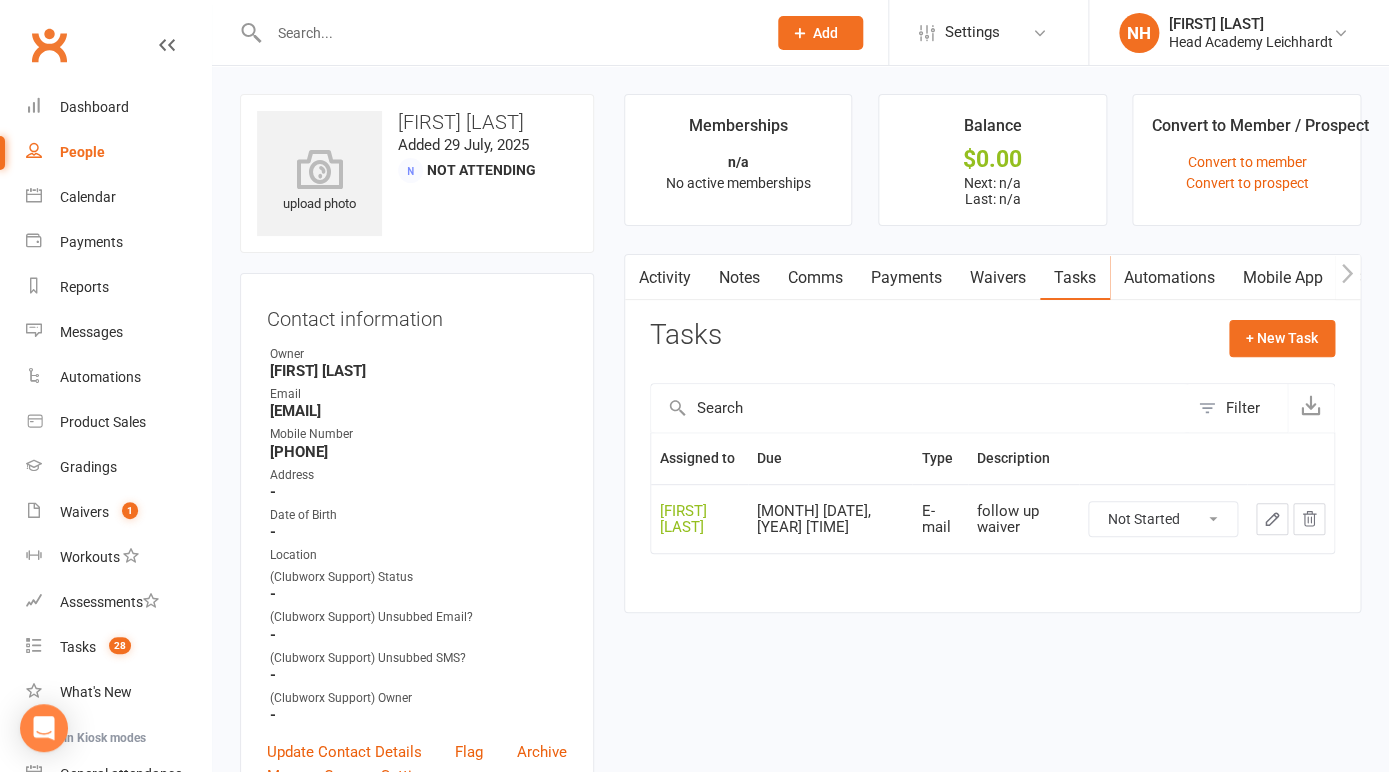 click on "Notes" at bounding box center (739, 278) 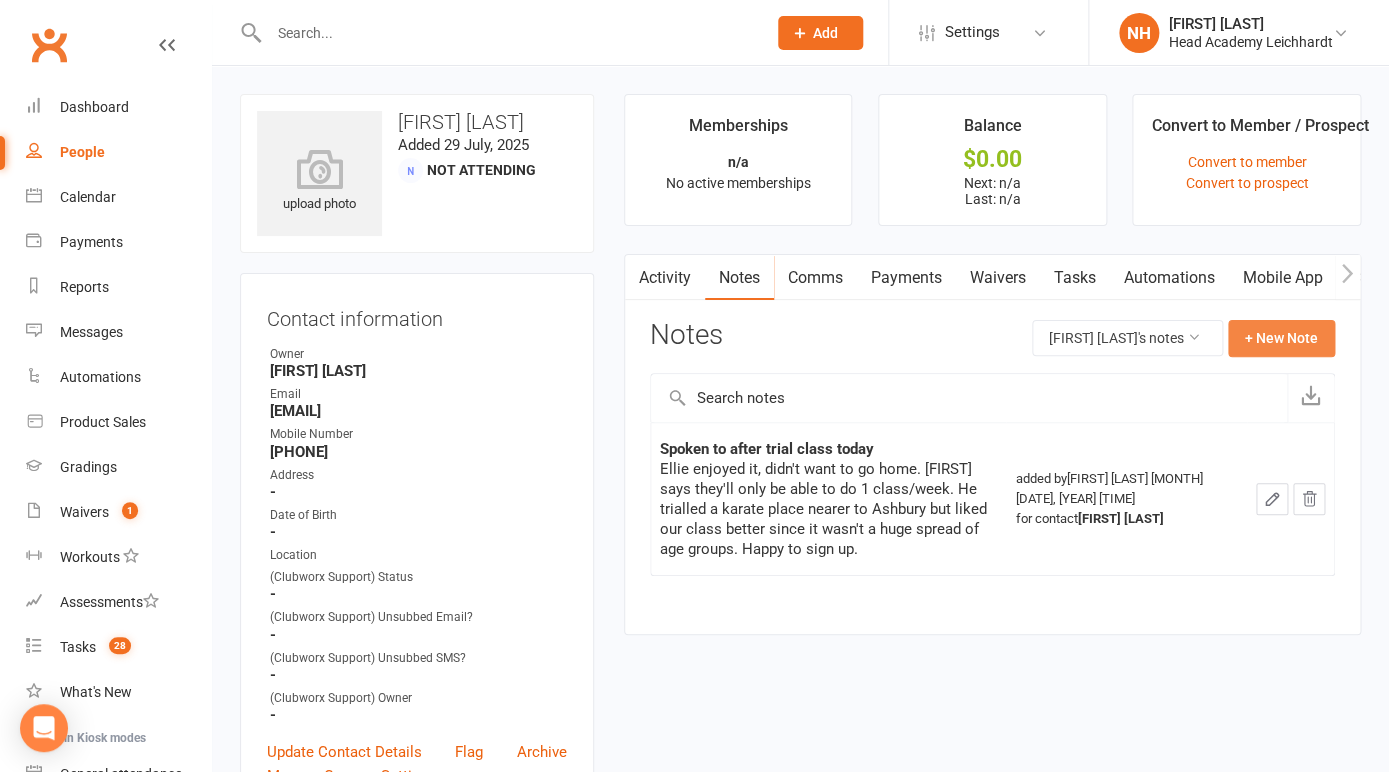 click on "+ New Note" at bounding box center [1281, 338] 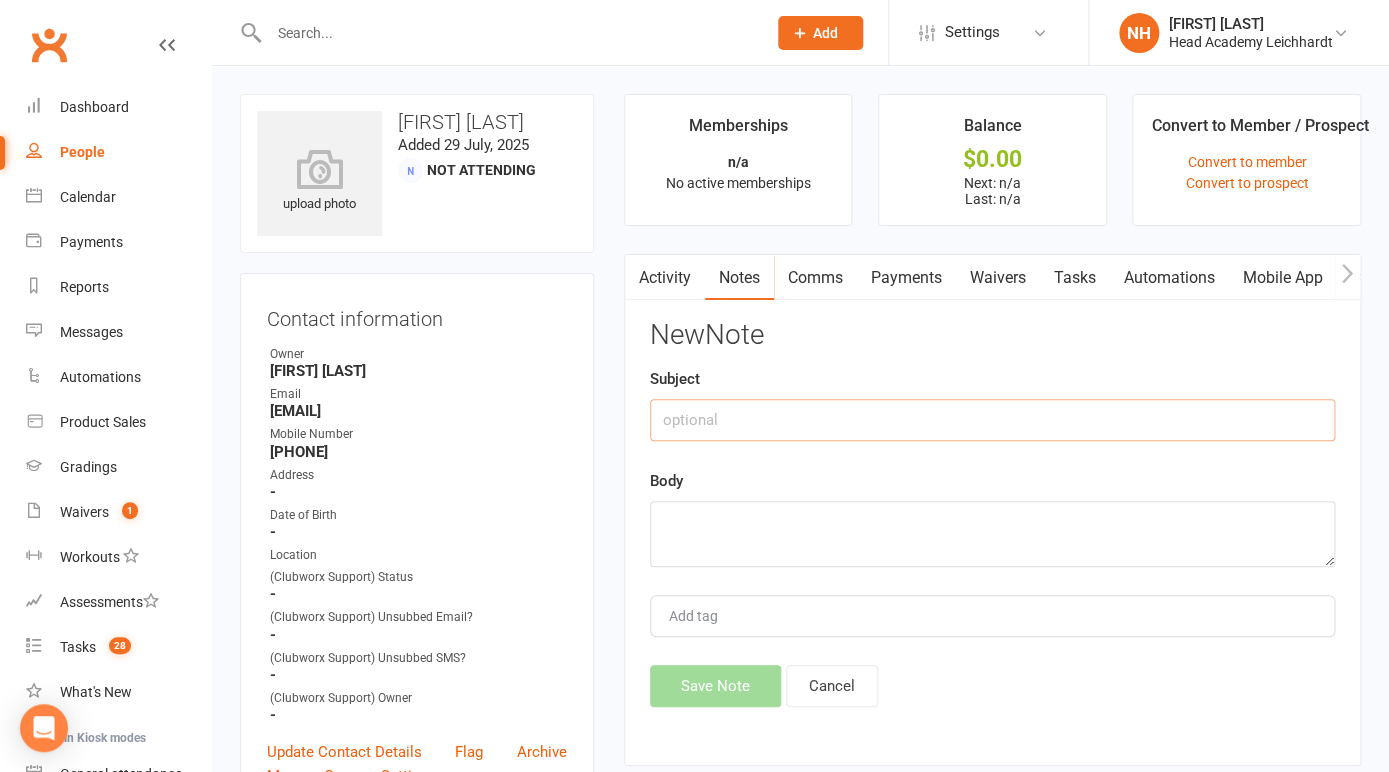 click at bounding box center (992, 420) 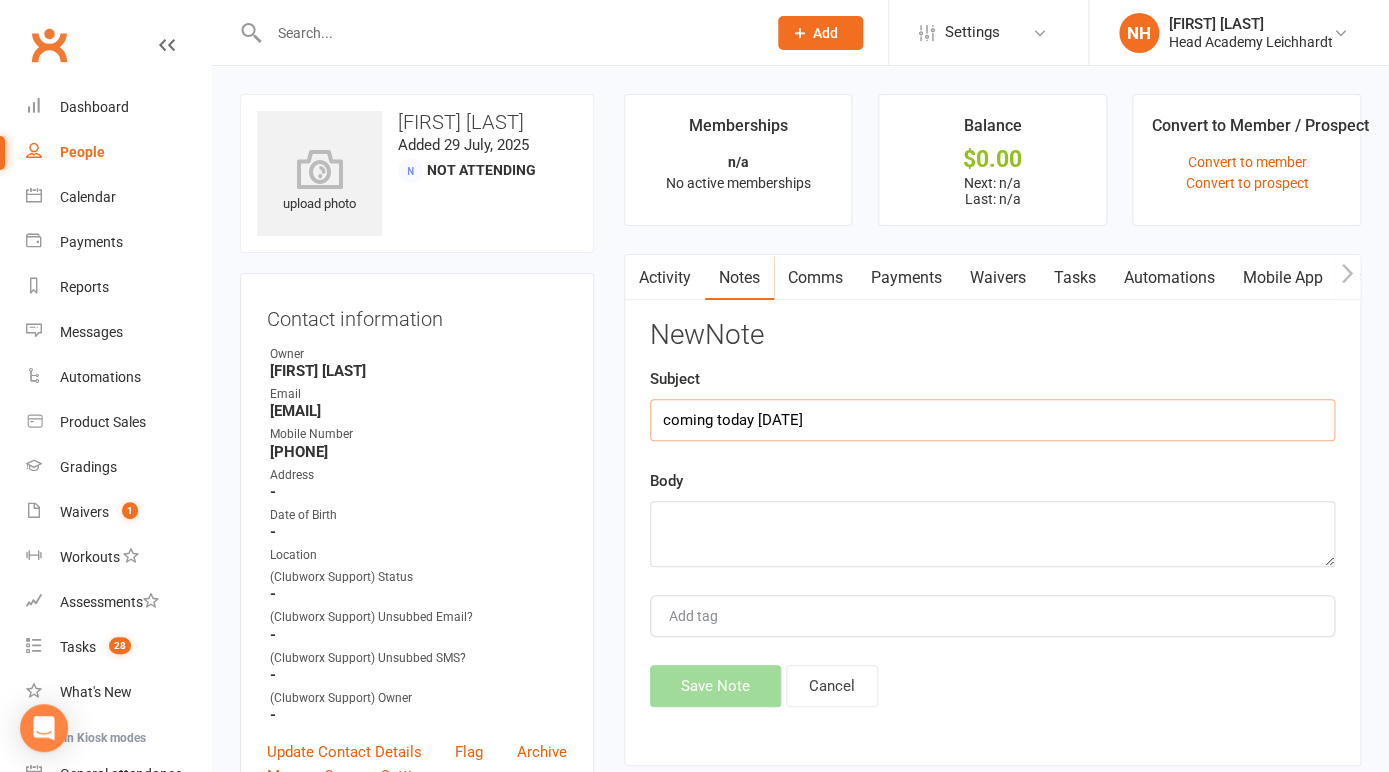 type on "coming today 5/8/25" 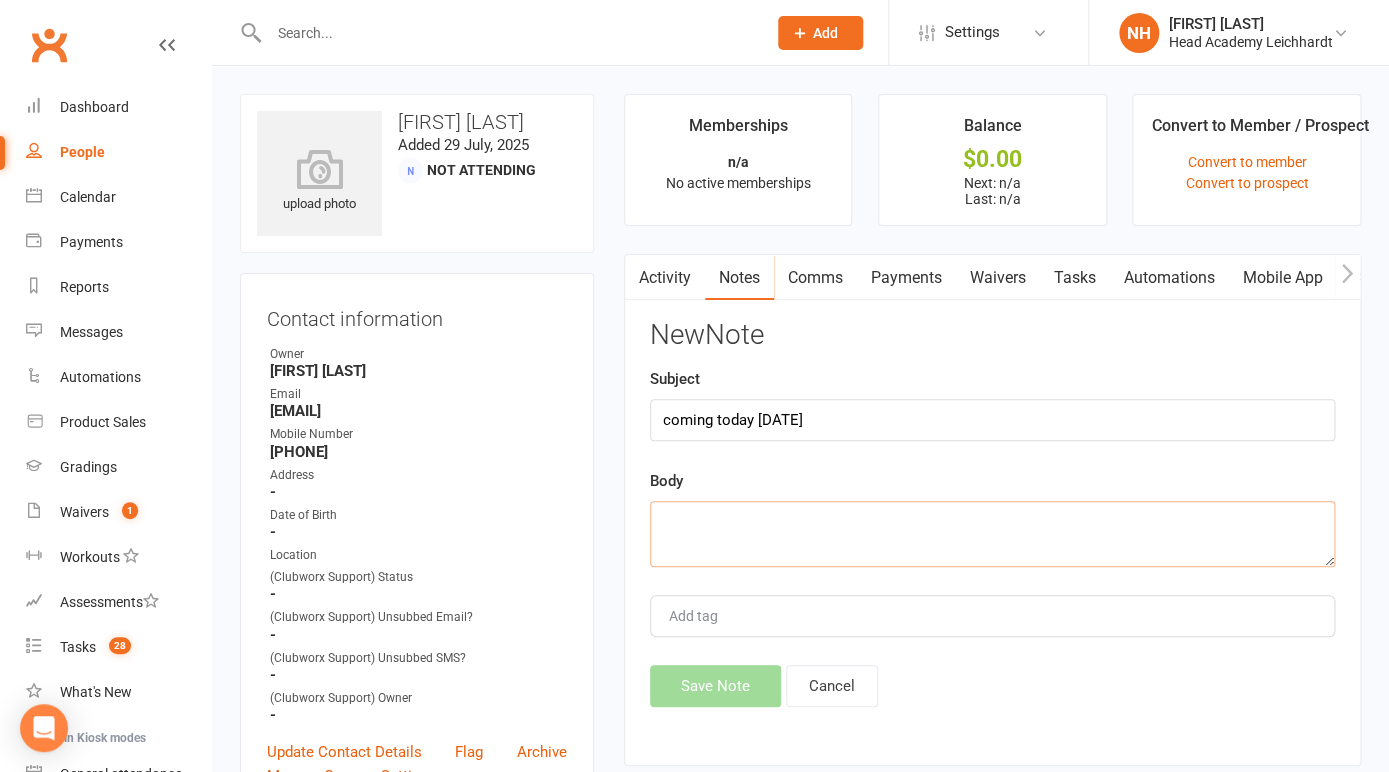 click at bounding box center [992, 534] 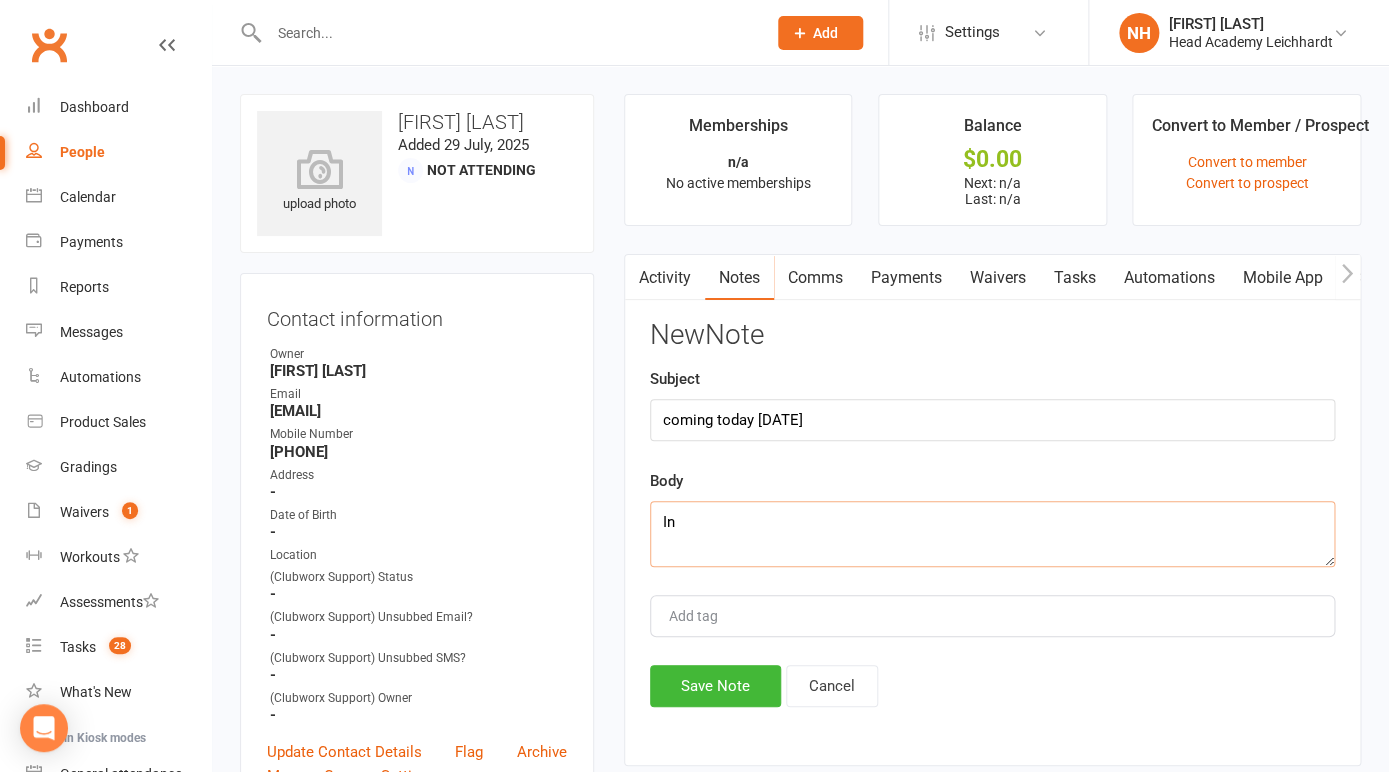 type on "I" 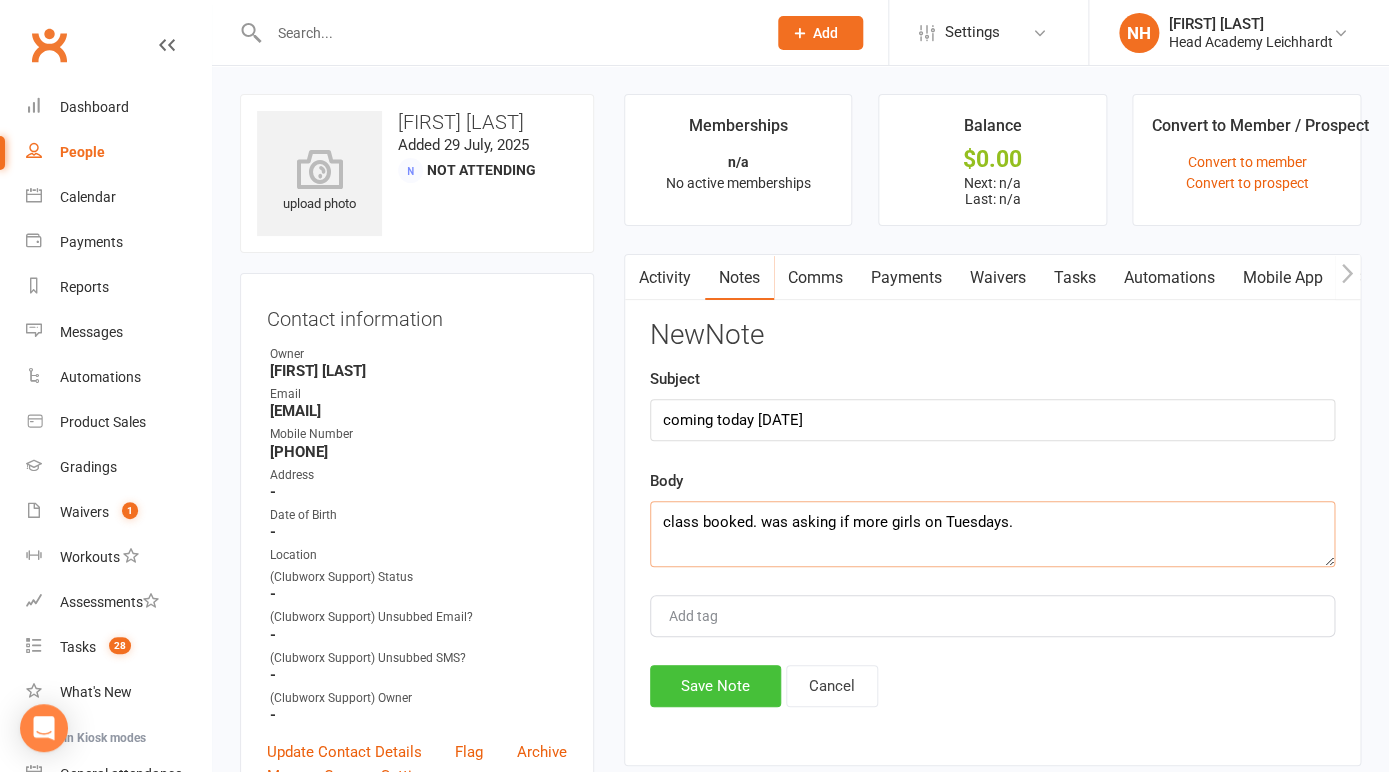 type on "class booked. was asking if more girls on Tuesdays." 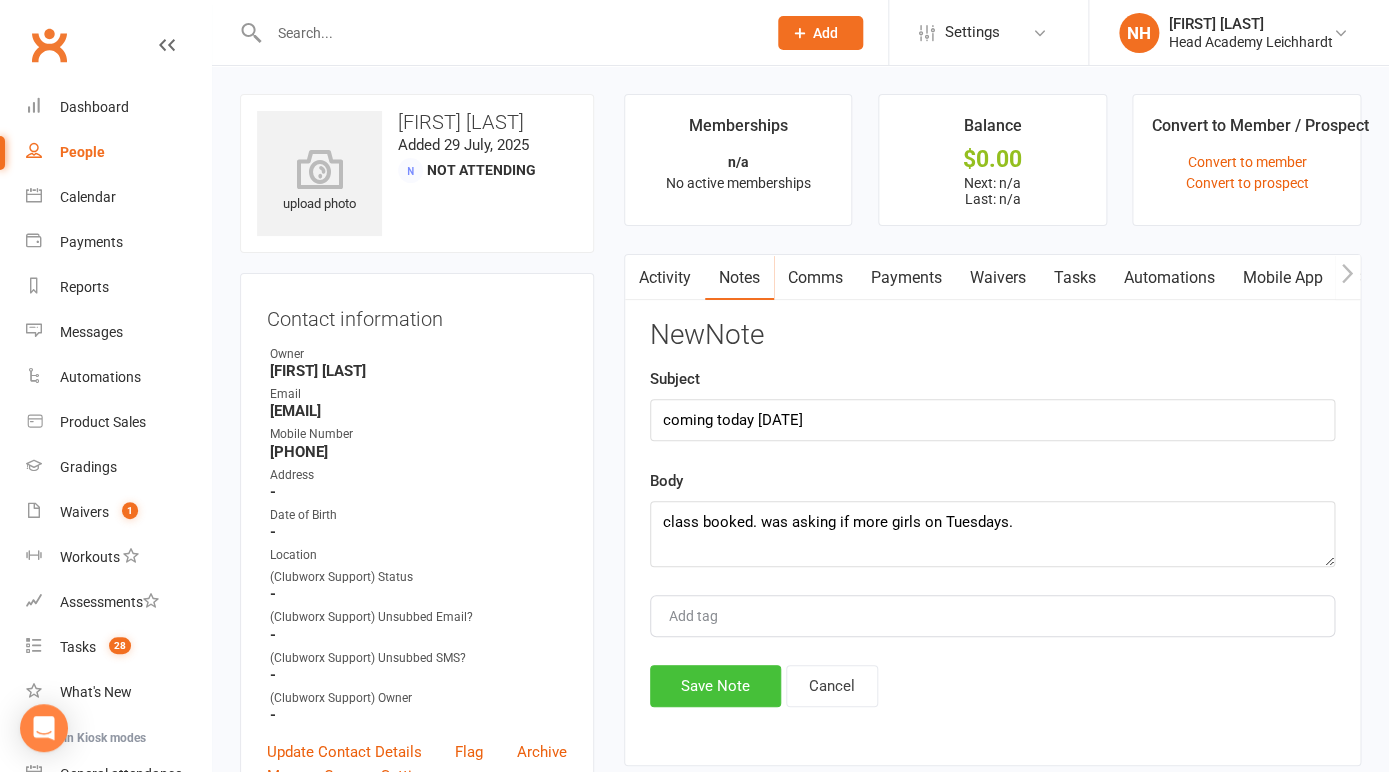 click on "Save Note" at bounding box center [715, 686] 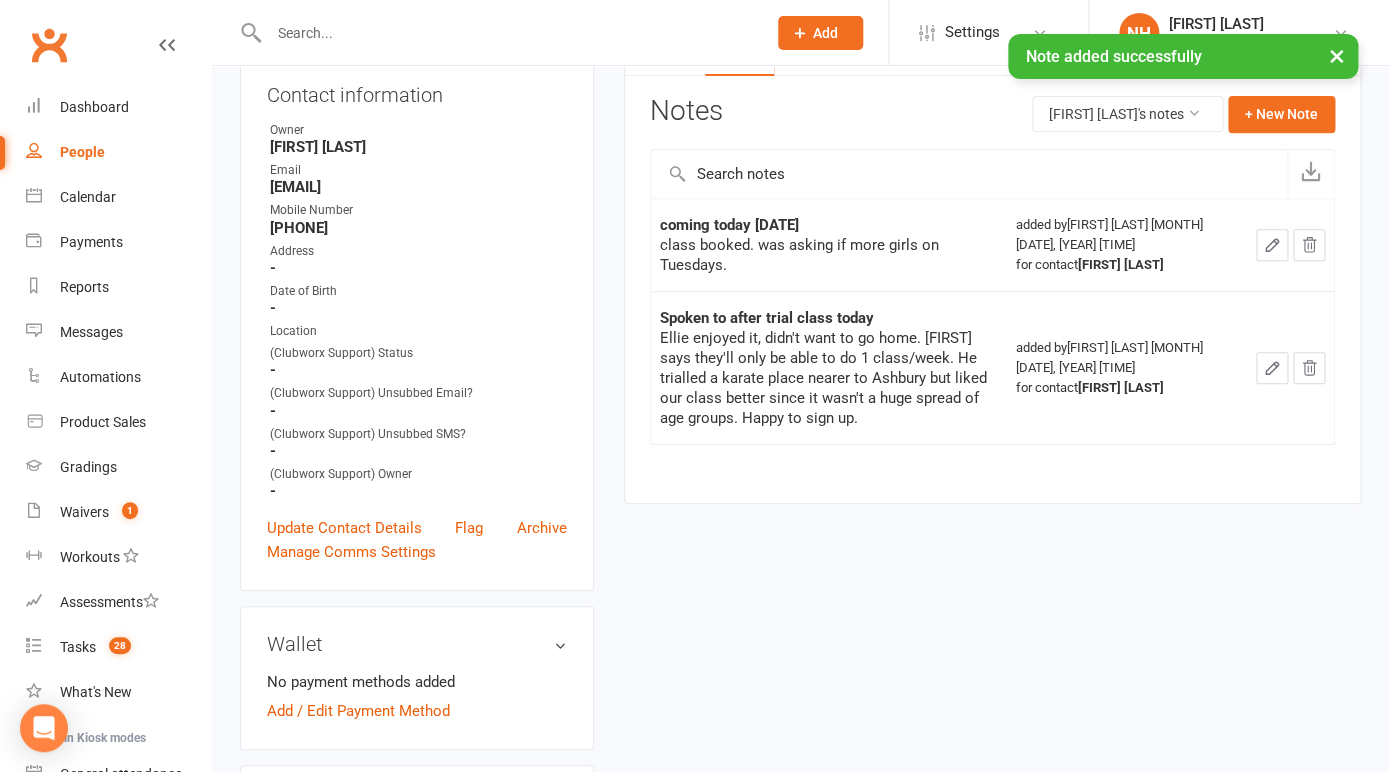 scroll, scrollTop: 0, scrollLeft: 0, axis: both 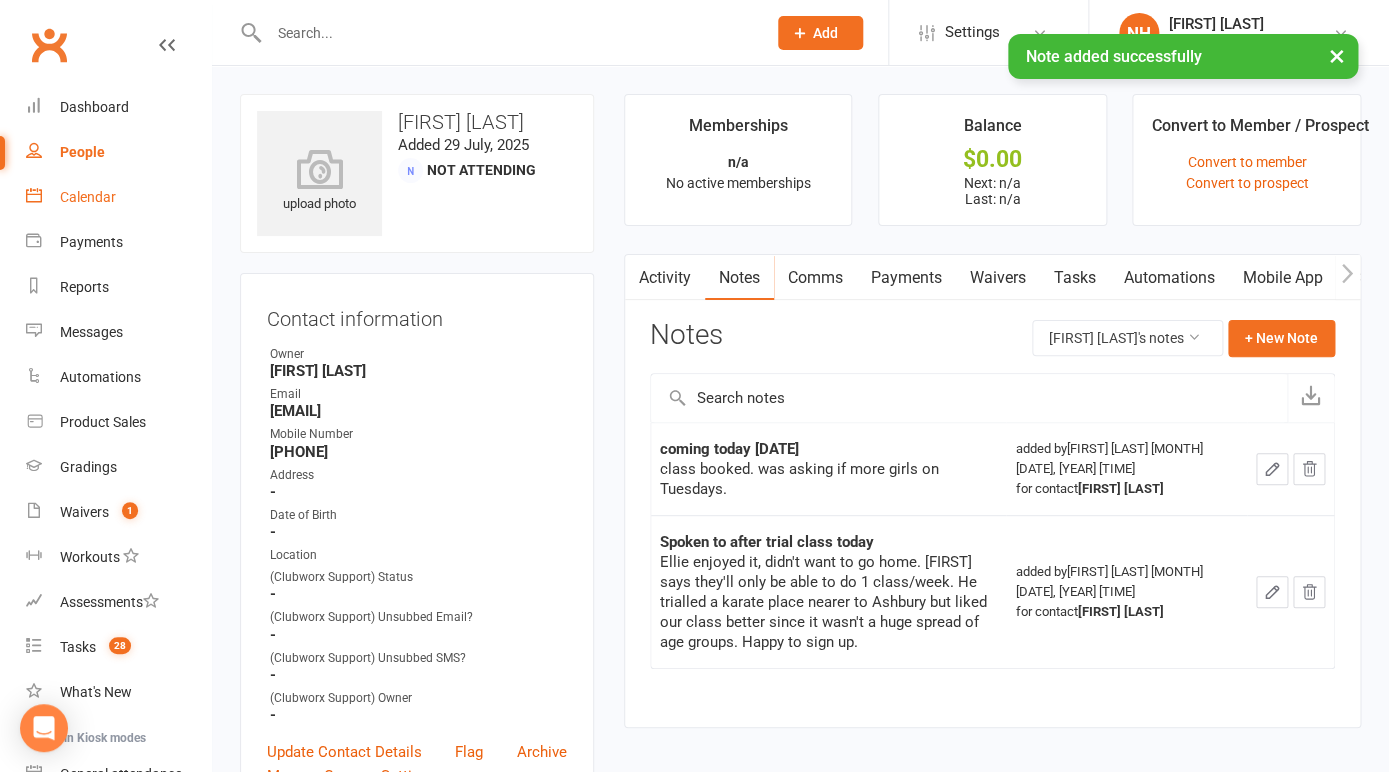 click on "Calendar" at bounding box center [88, 197] 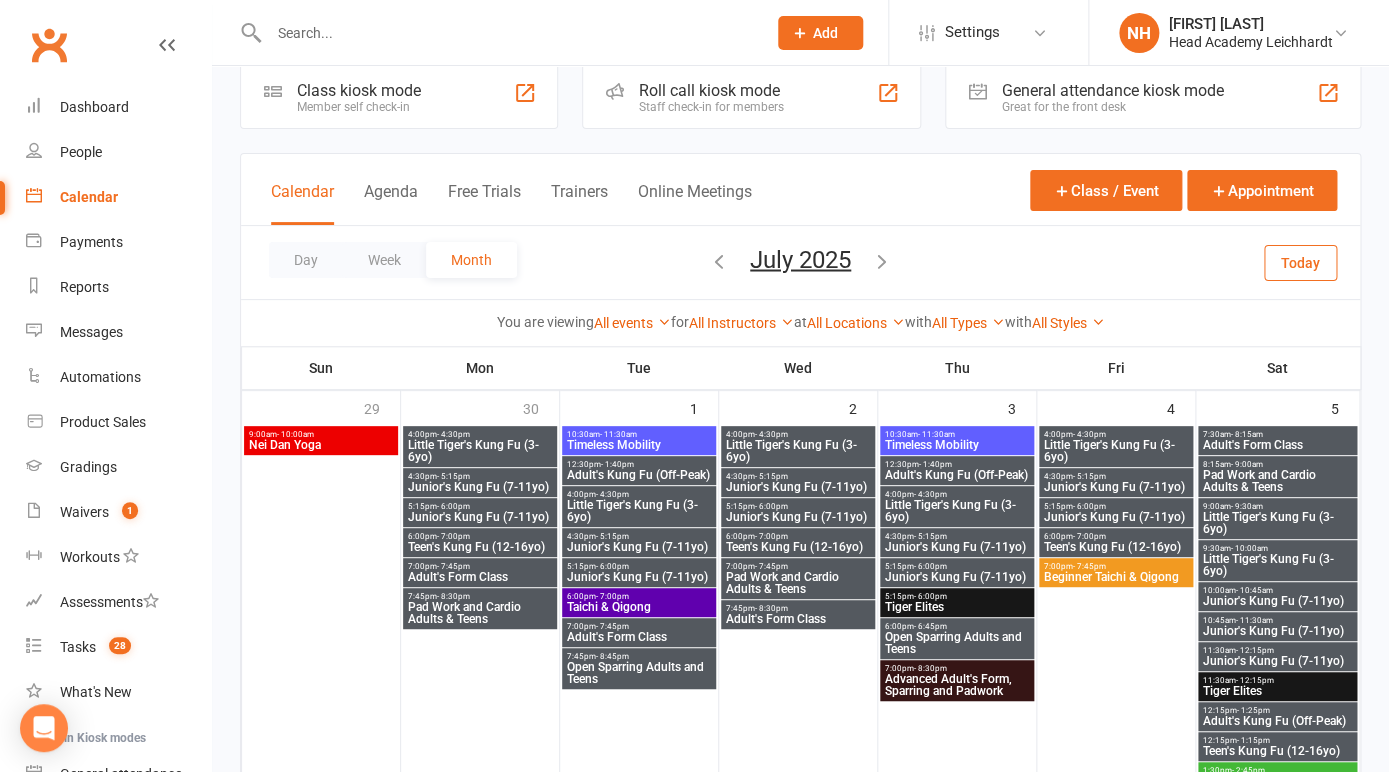 scroll, scrollTop: 0, scrollLeft: 0, axis: both 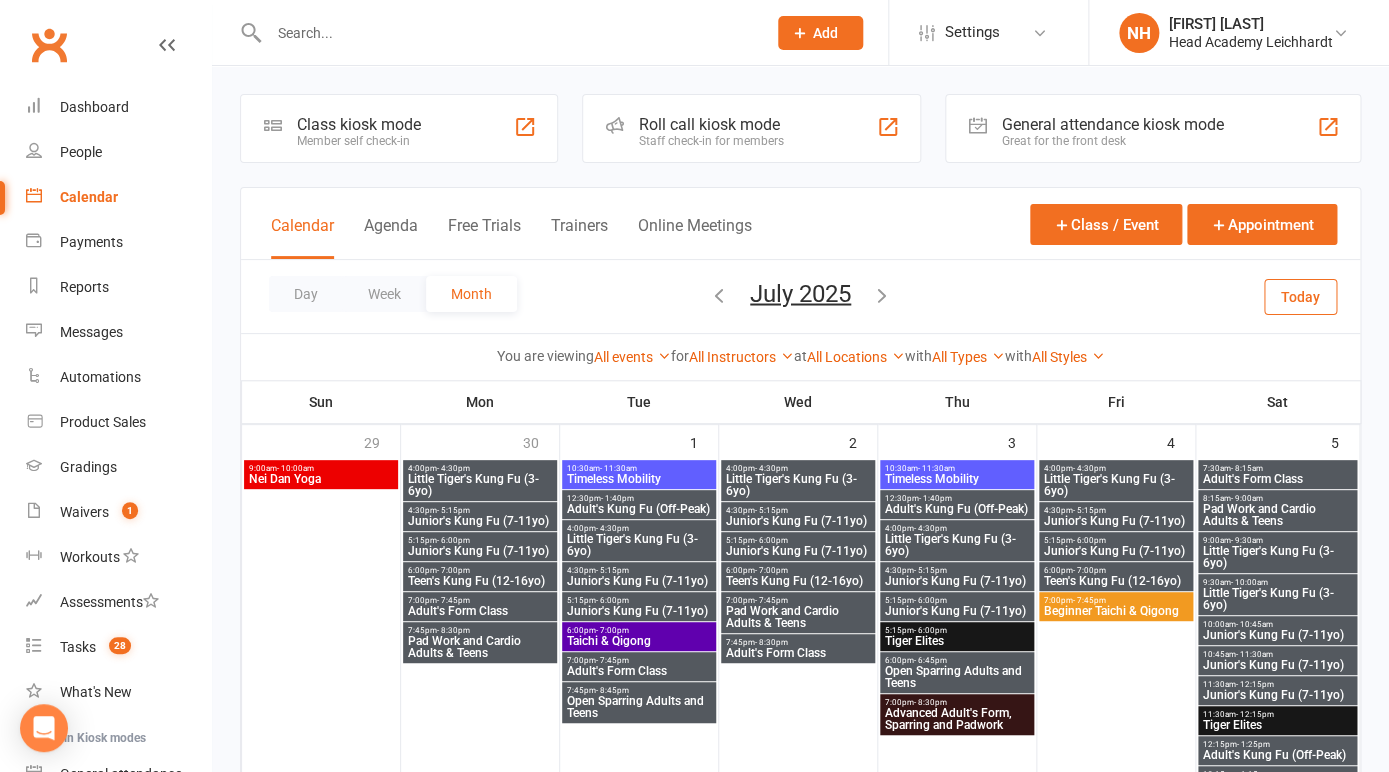 click at bounding box center [882, 294] 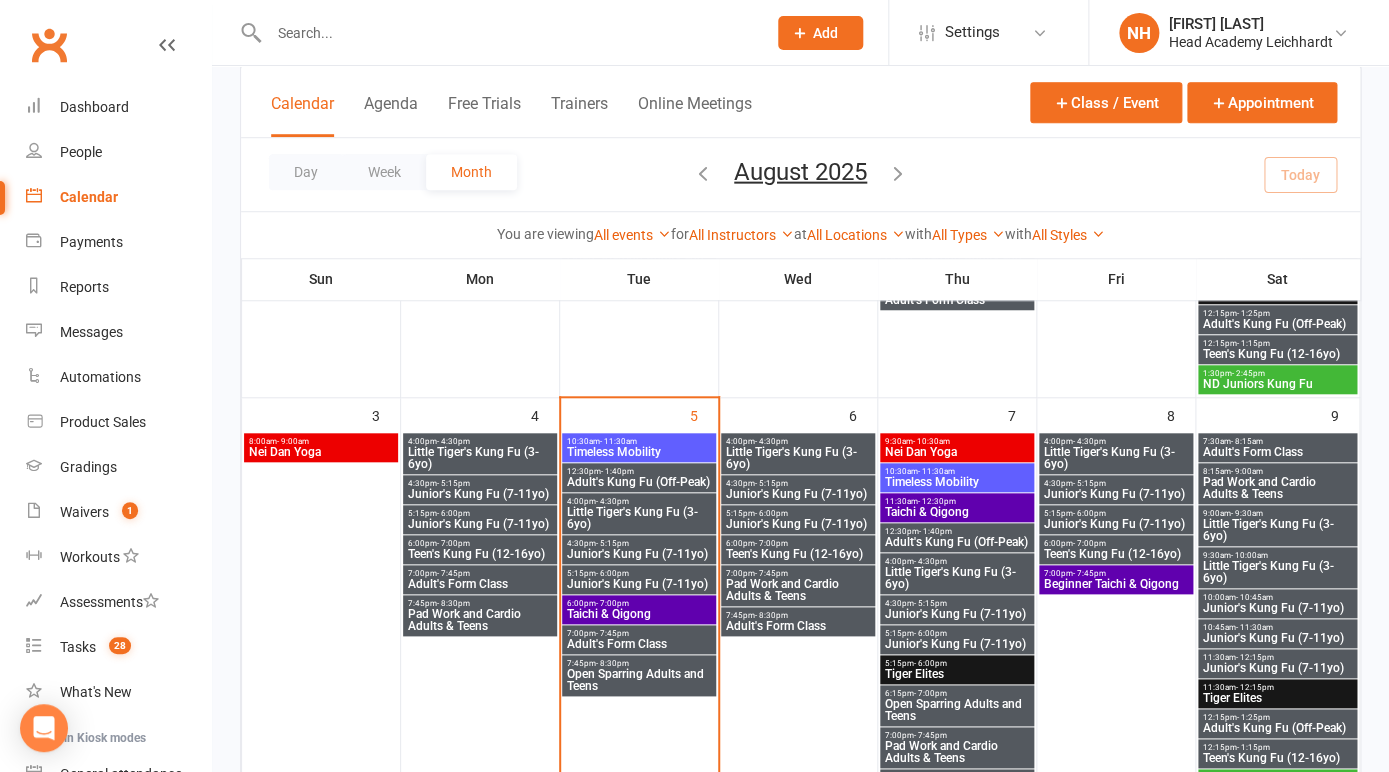 scroll, scrollTop: 498, scrollLeft: 0, axis: vertical 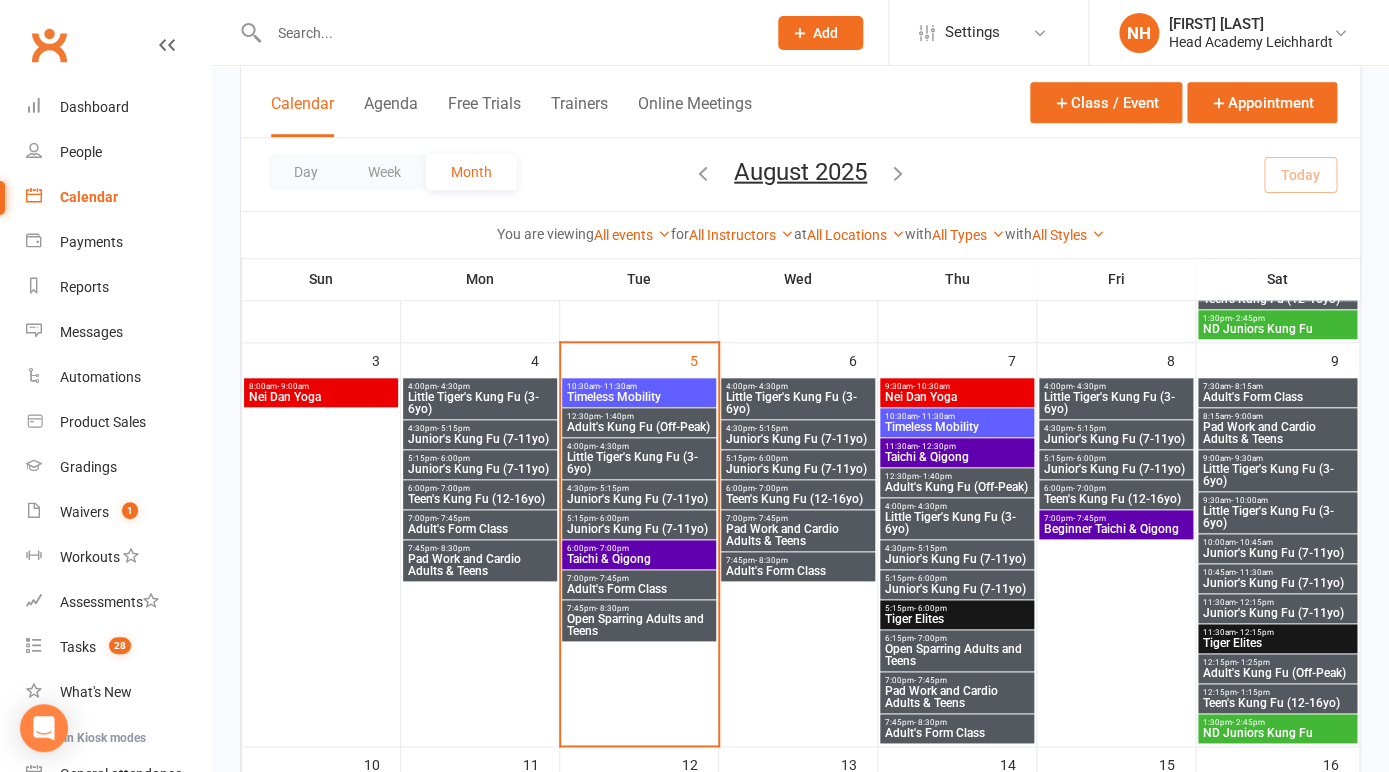 click on "Little Tiger's Kung Fu (3-6yo)" at bounding box center [639, 463] 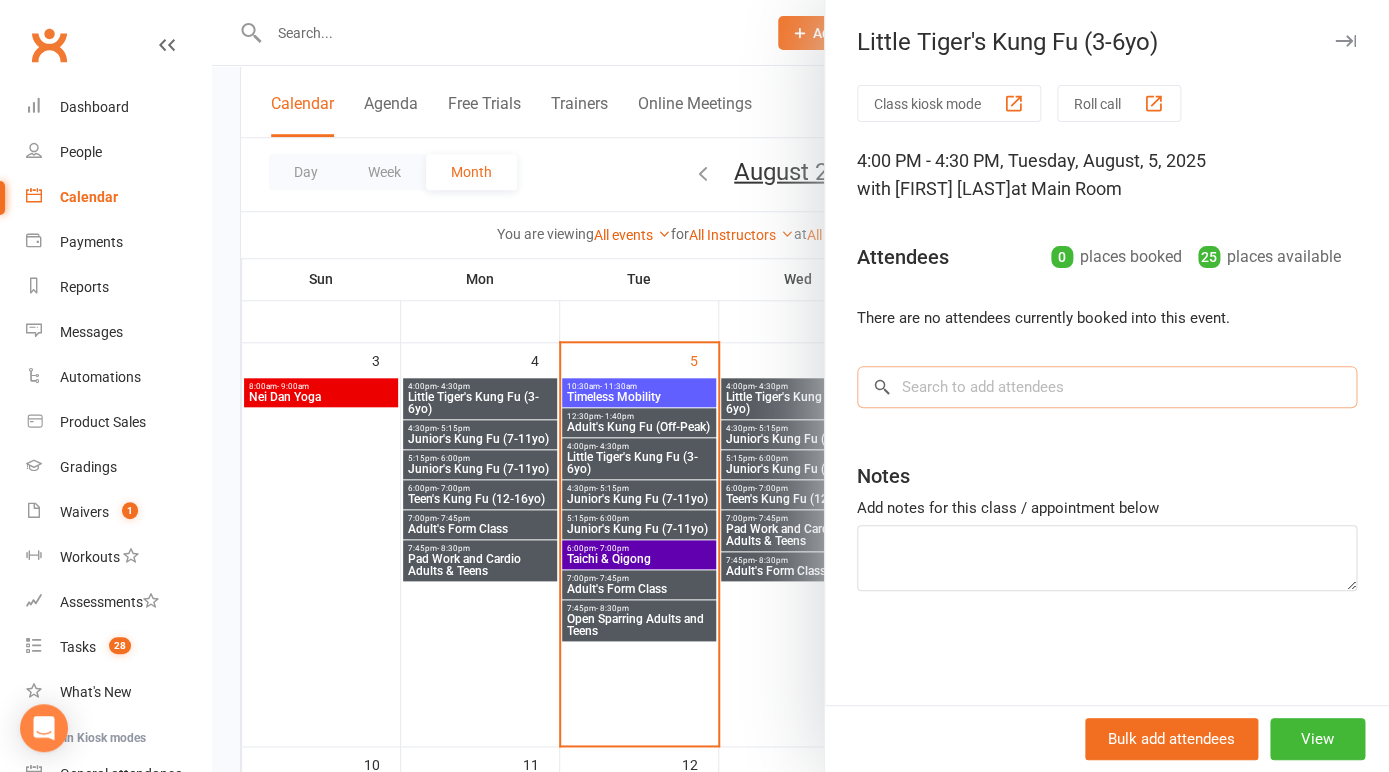 click at bounding box center [1107, 387] 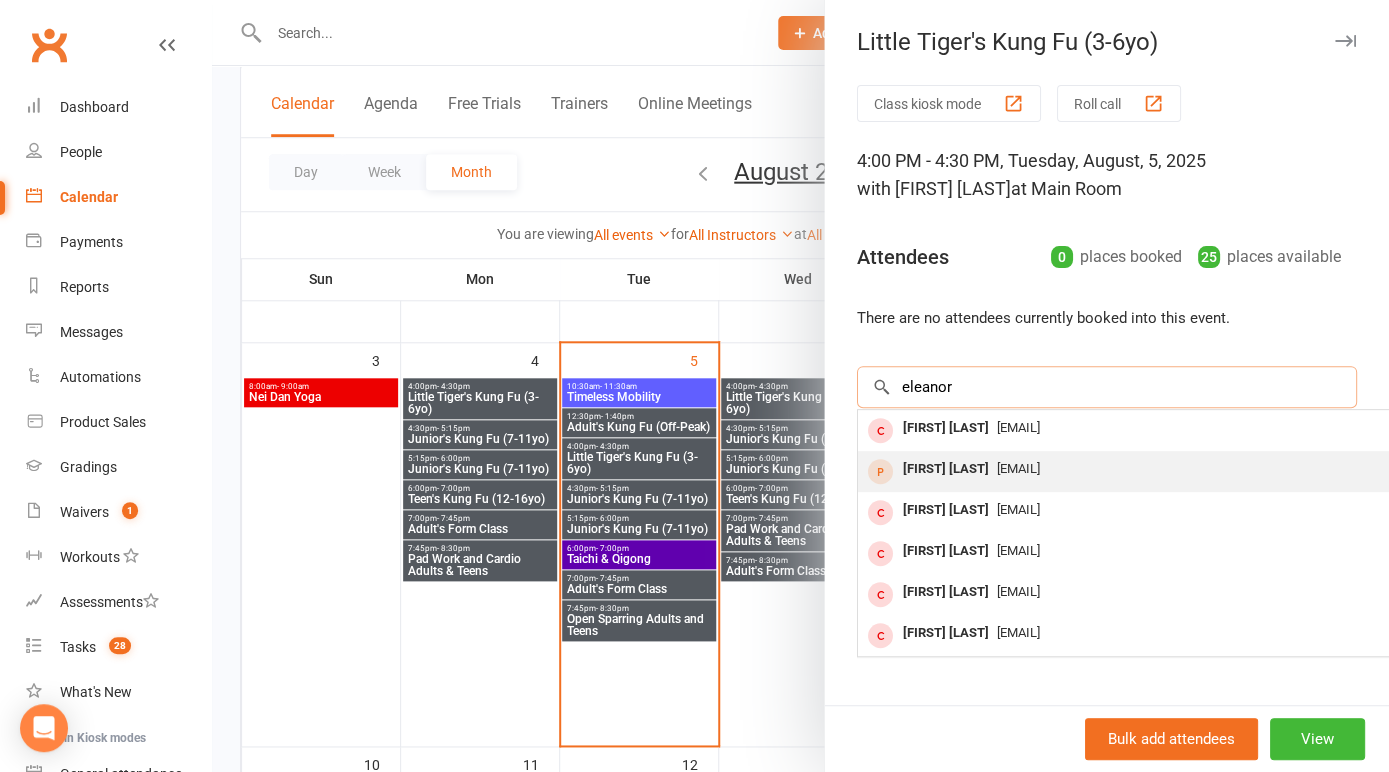 type on "eleanor" 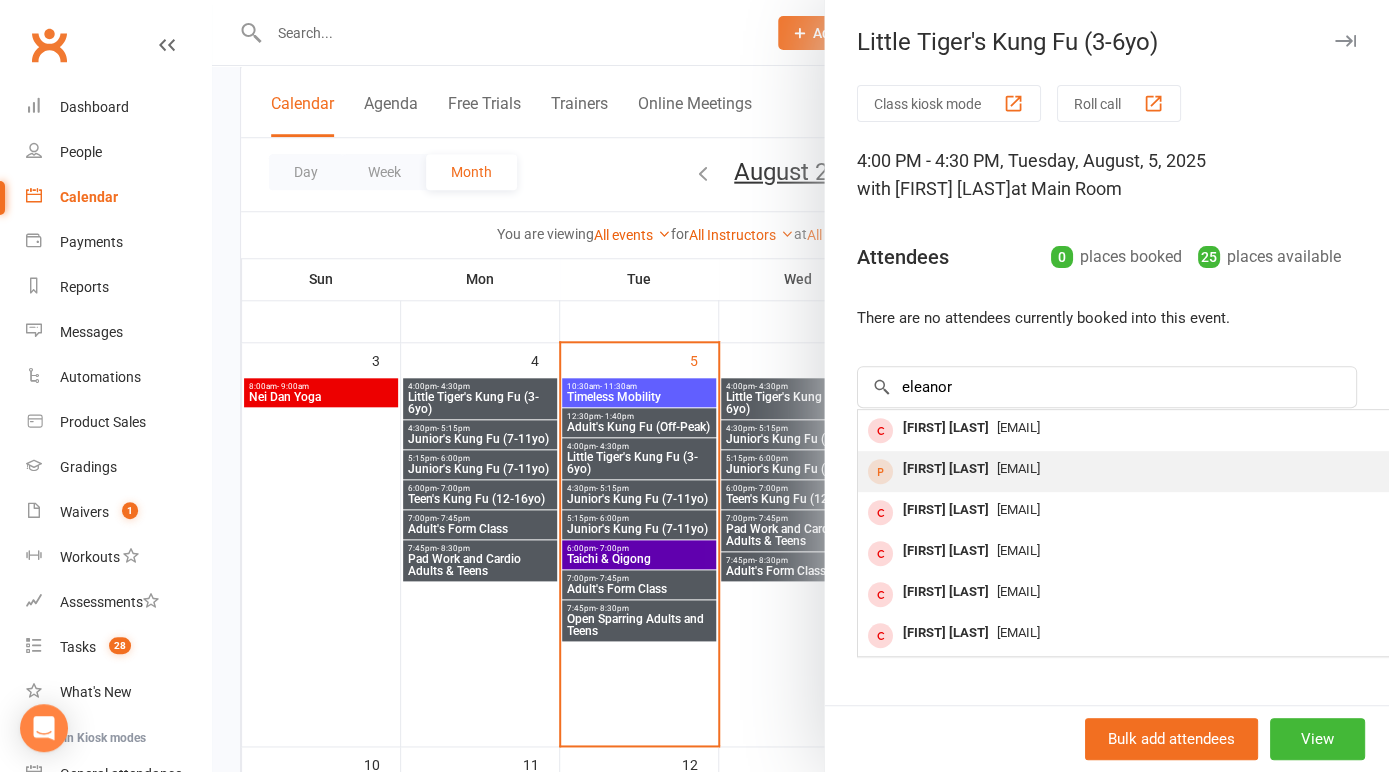 click on "Eleanor Mah" at bounding box center [946, 469] 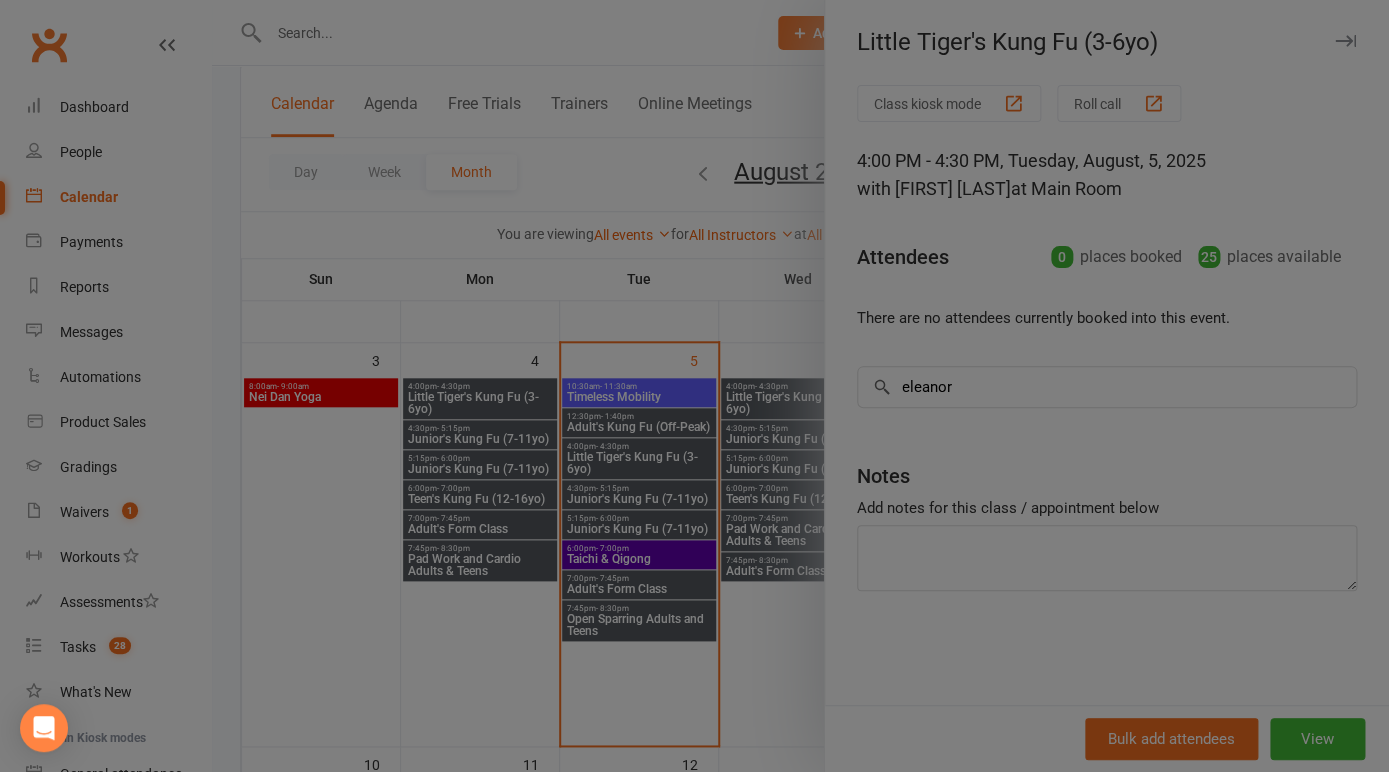 type 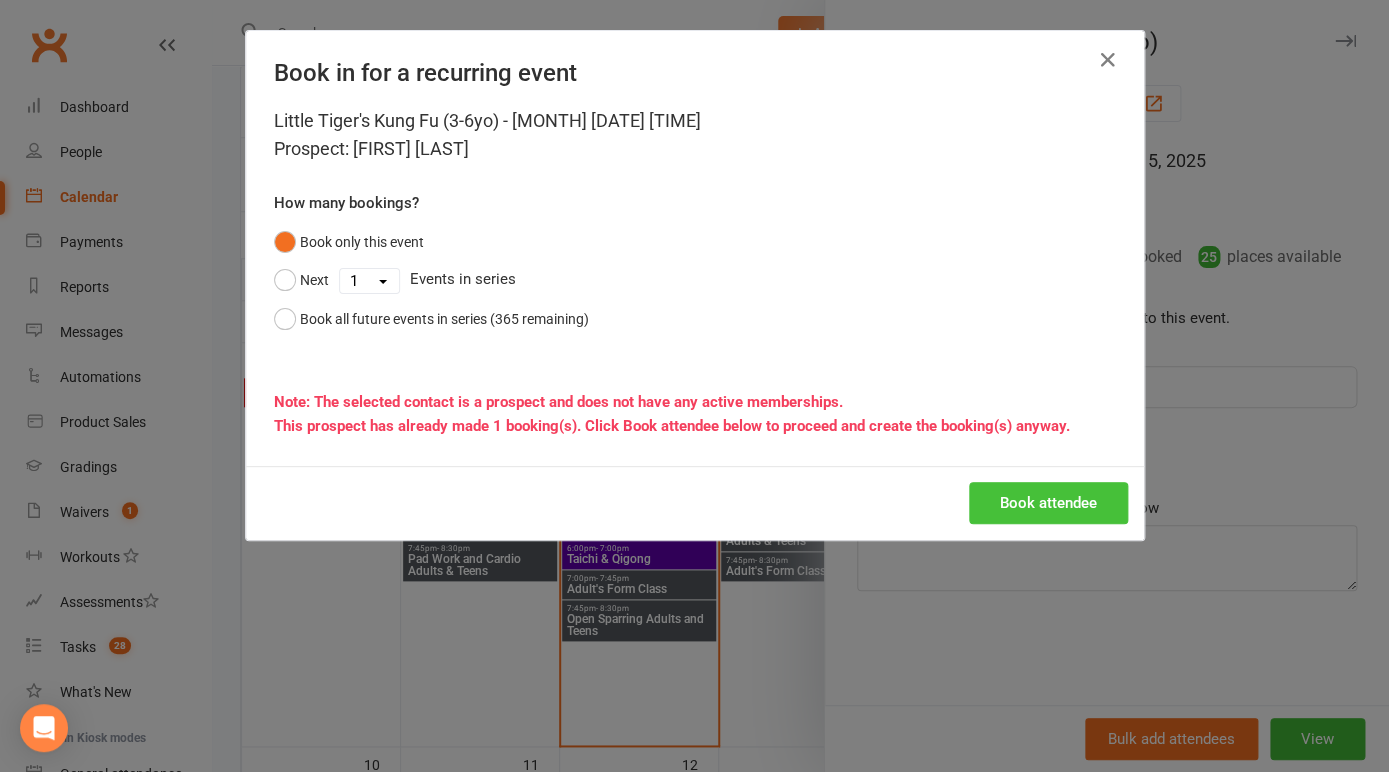 click on "Book attendee" at bounding box center [1048, 503] 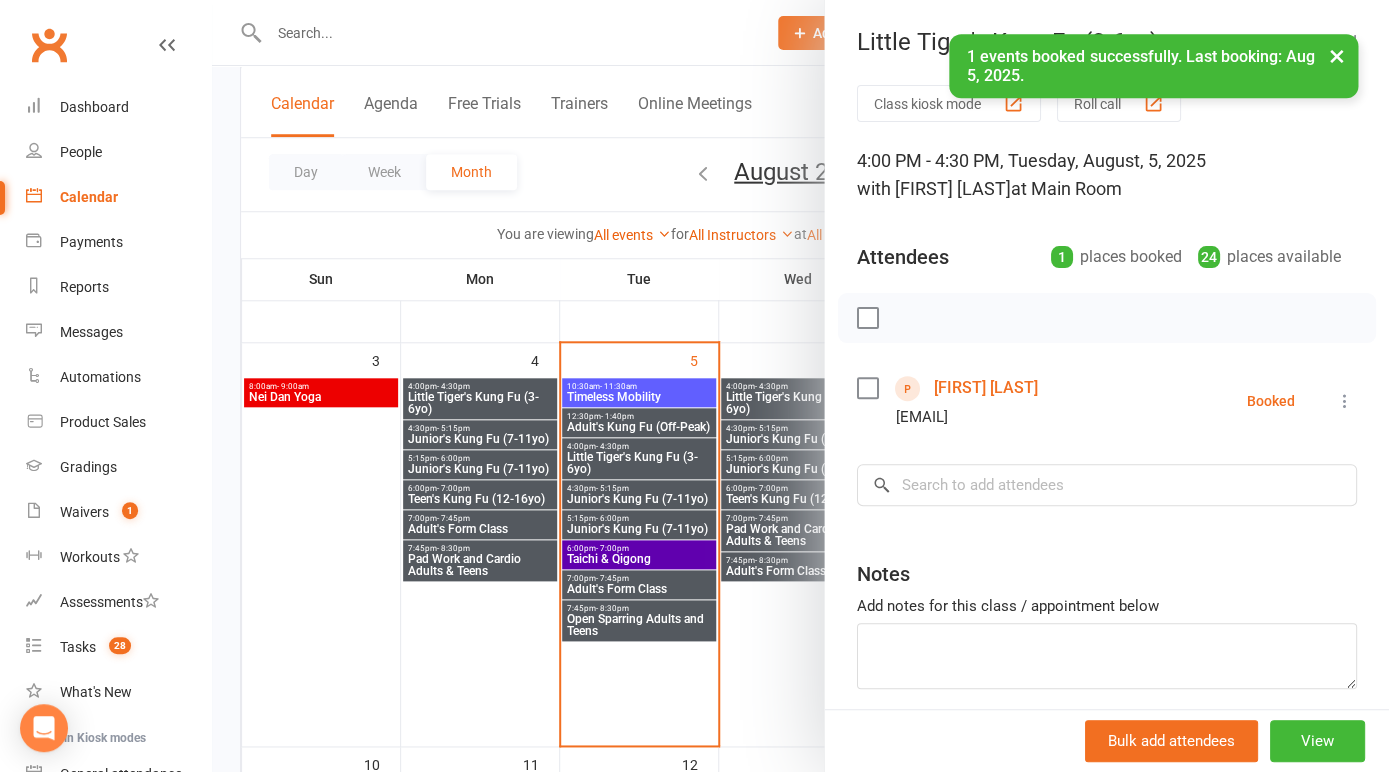click at bounding box center (800, 386) 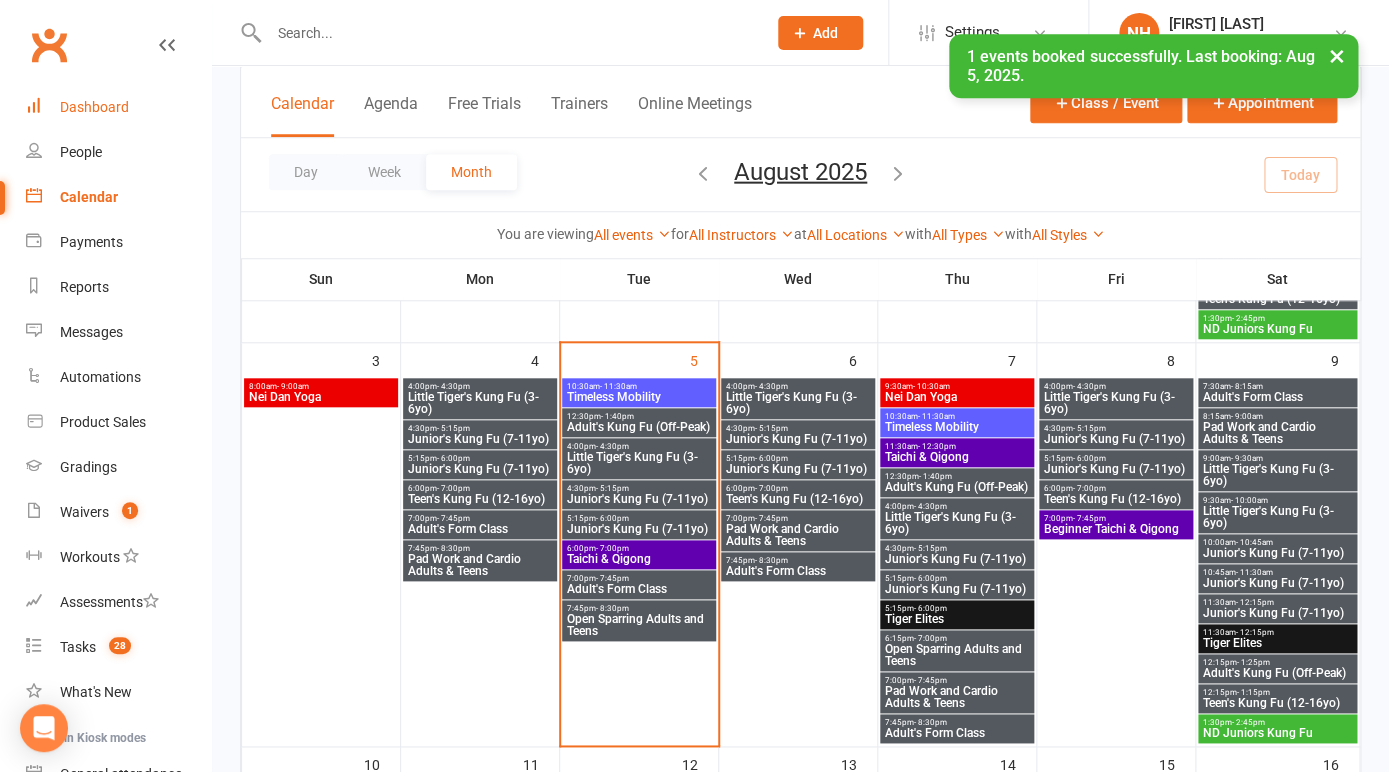 click on "Dashboard" at bounding box center (94, 107) 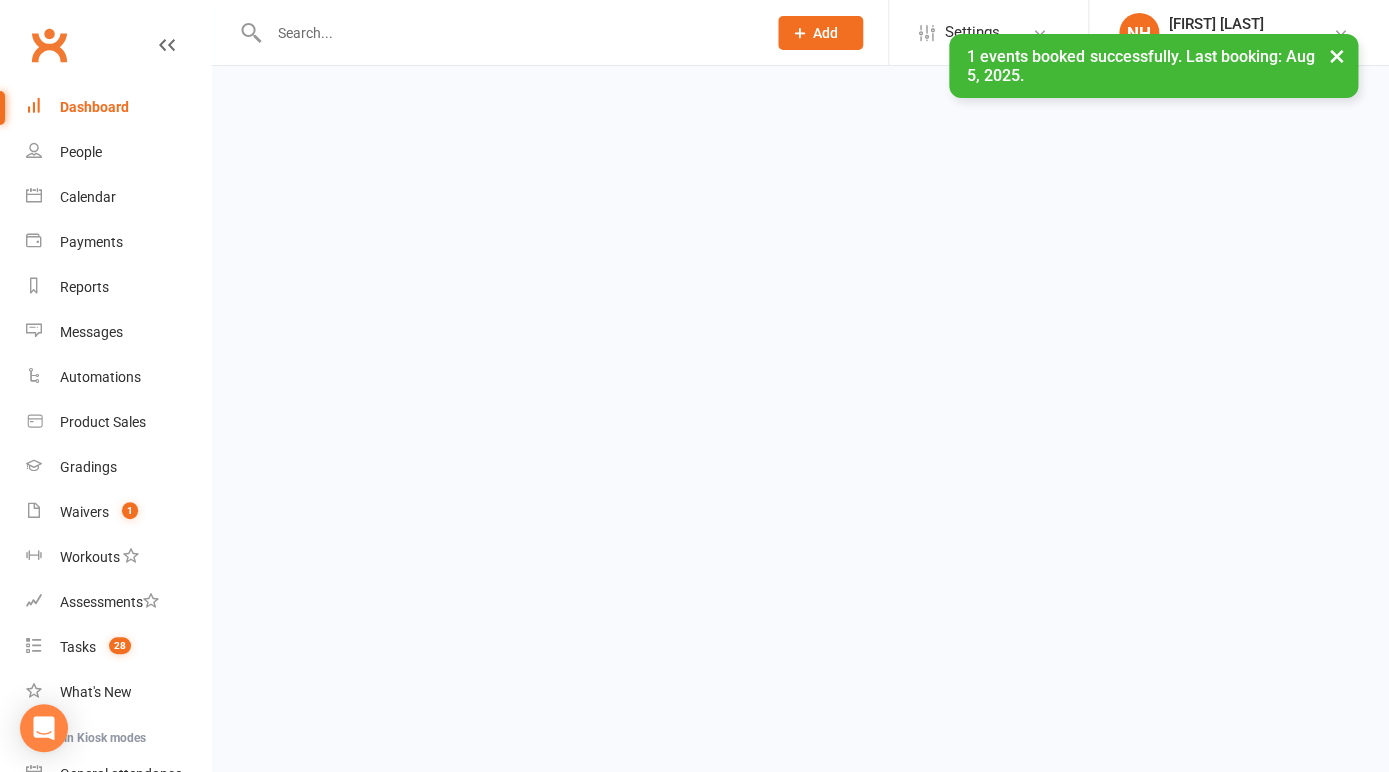 scroll, scrollTop: 0, scrollLeft: 0, axis: both 